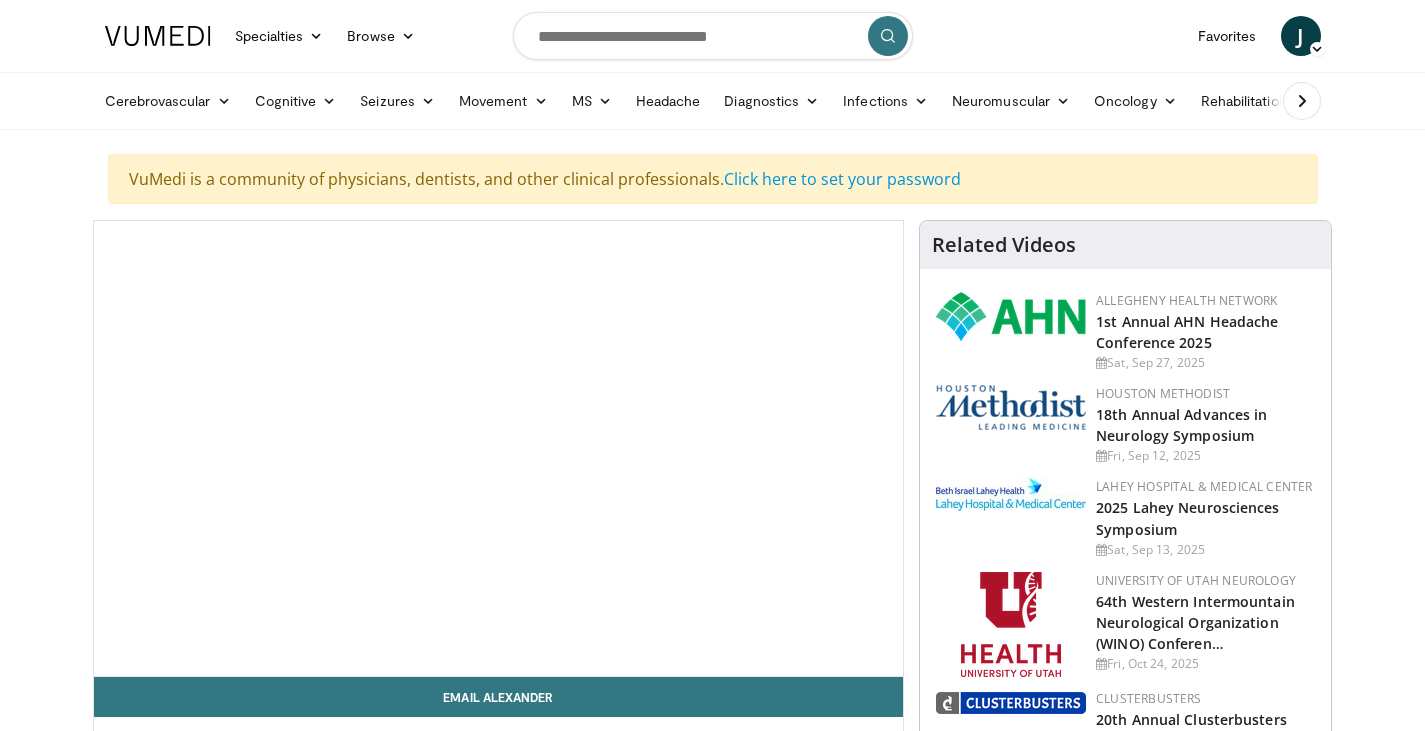 scroll, scrollTop: 0, scrollLeft: 0, axis: both 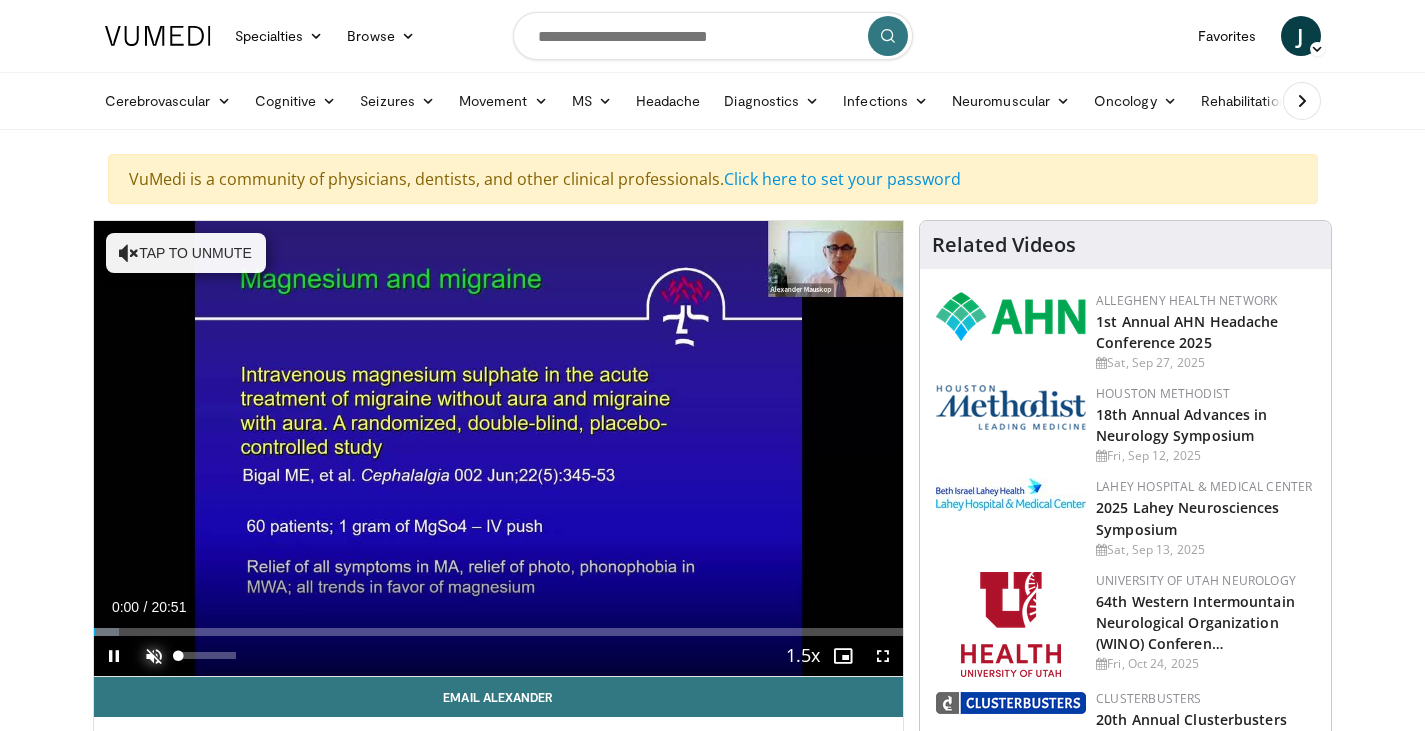 click at bounding box center (154, 656) 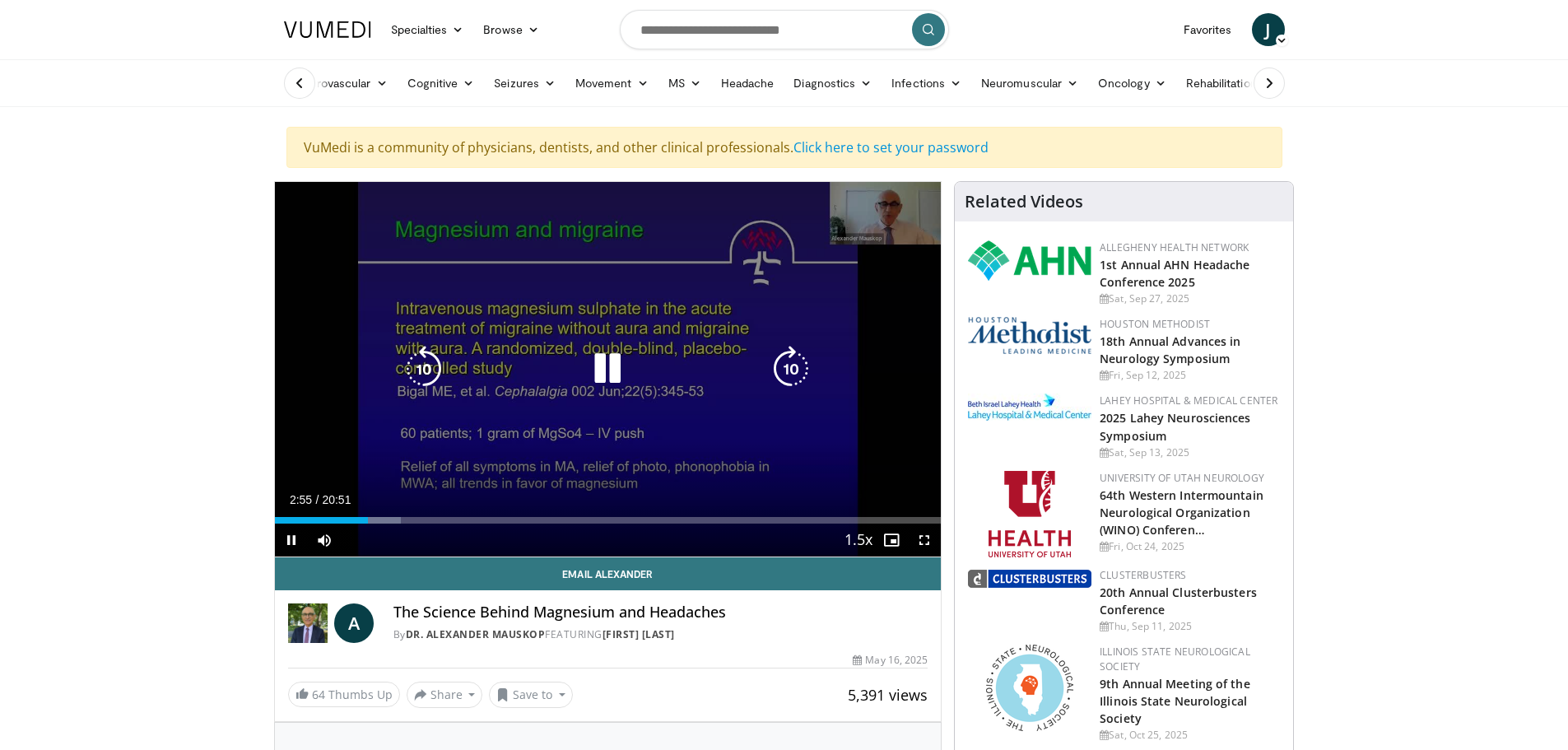 click at bounding box center (424, 369) 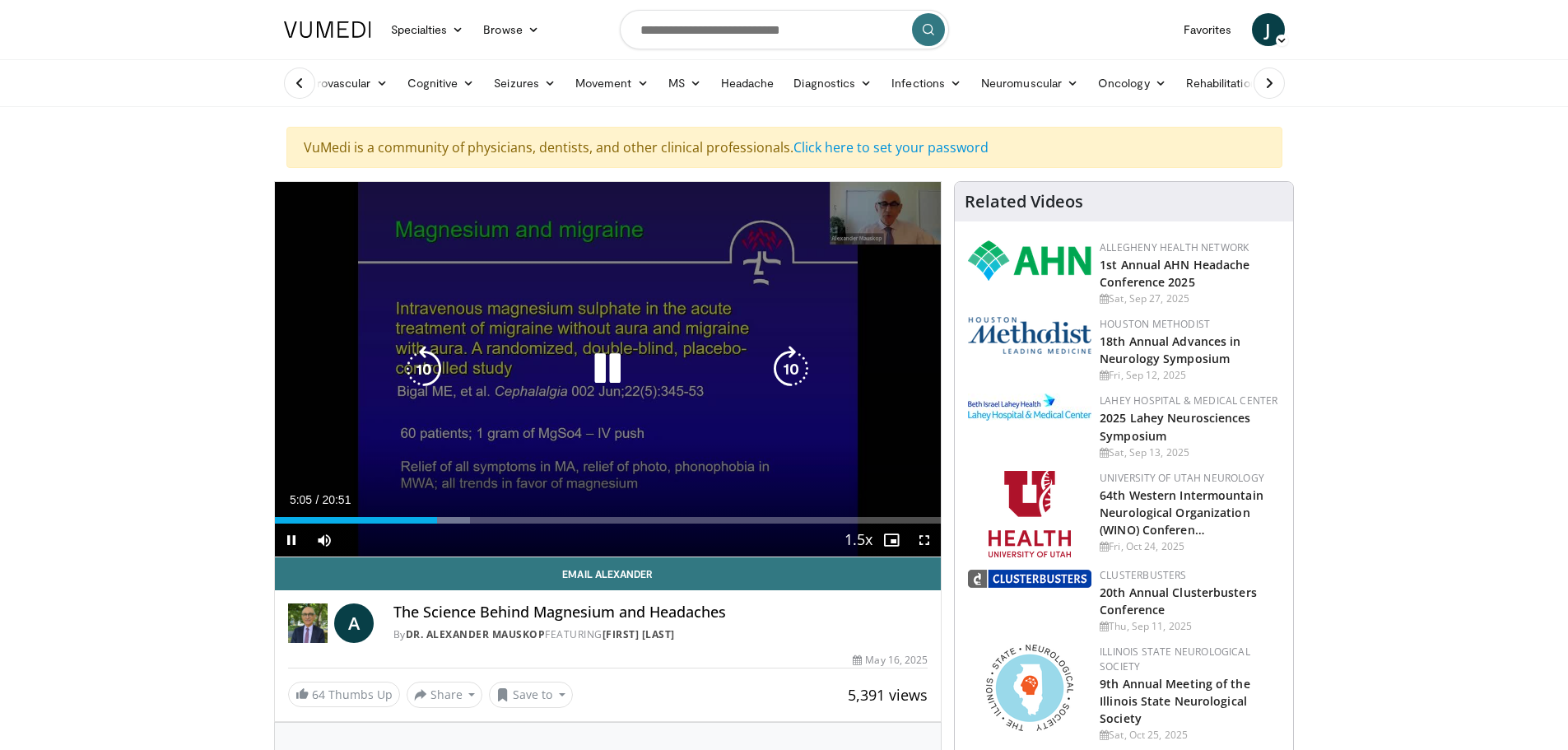 click at bounding box center [424, 369] 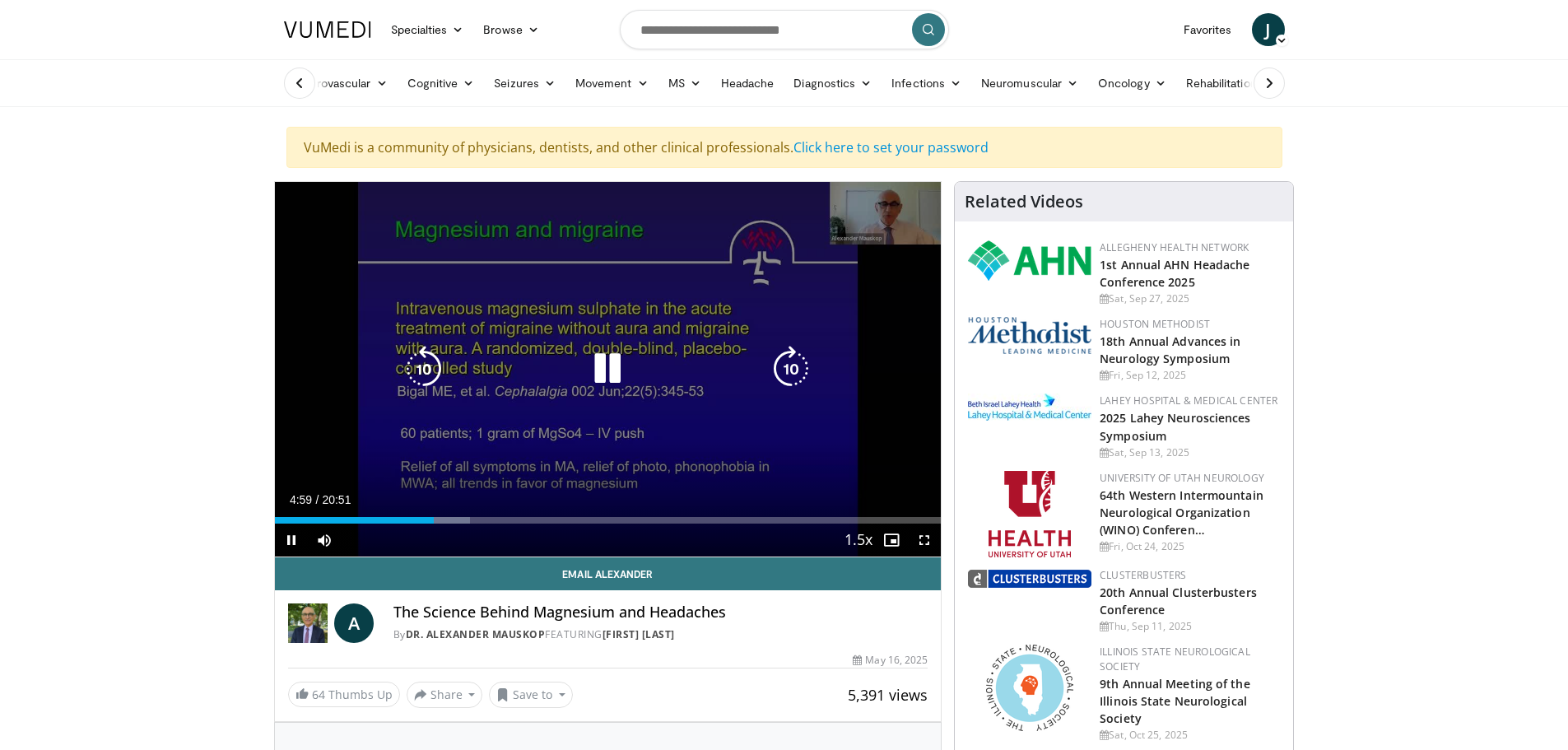 click at bounding box center (424, 369) 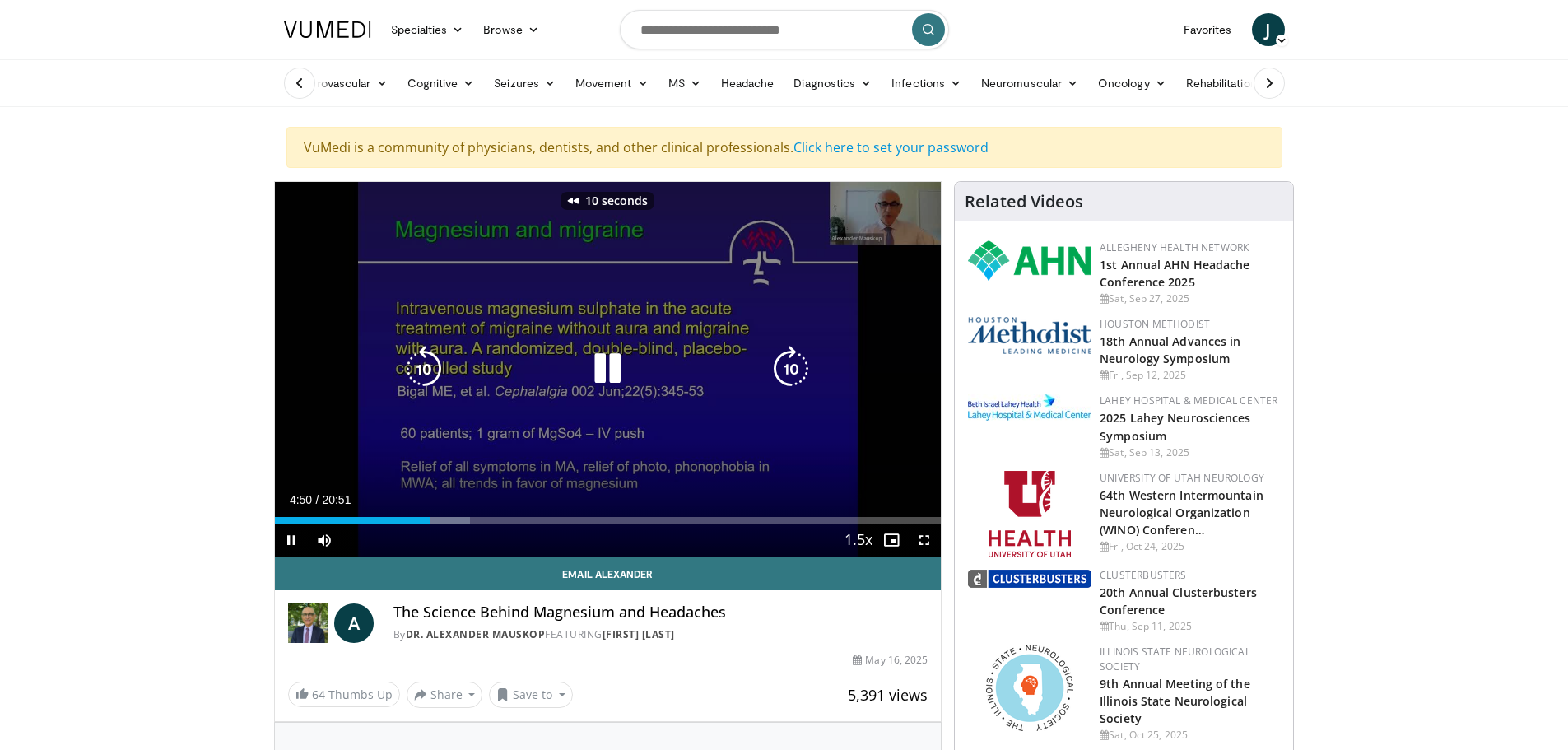 click at bounding box center (424, 369) 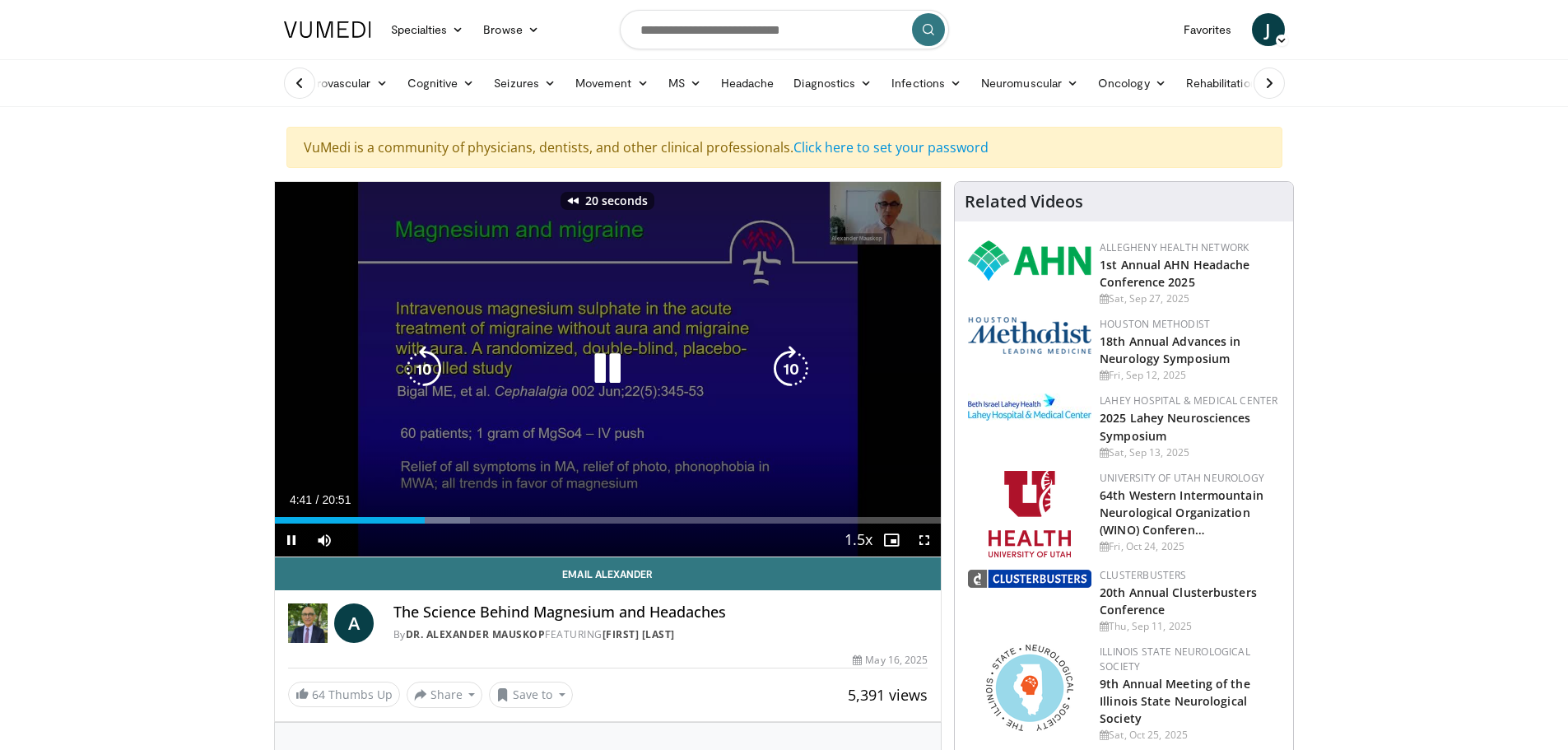 click at bounding box center [424, 369] 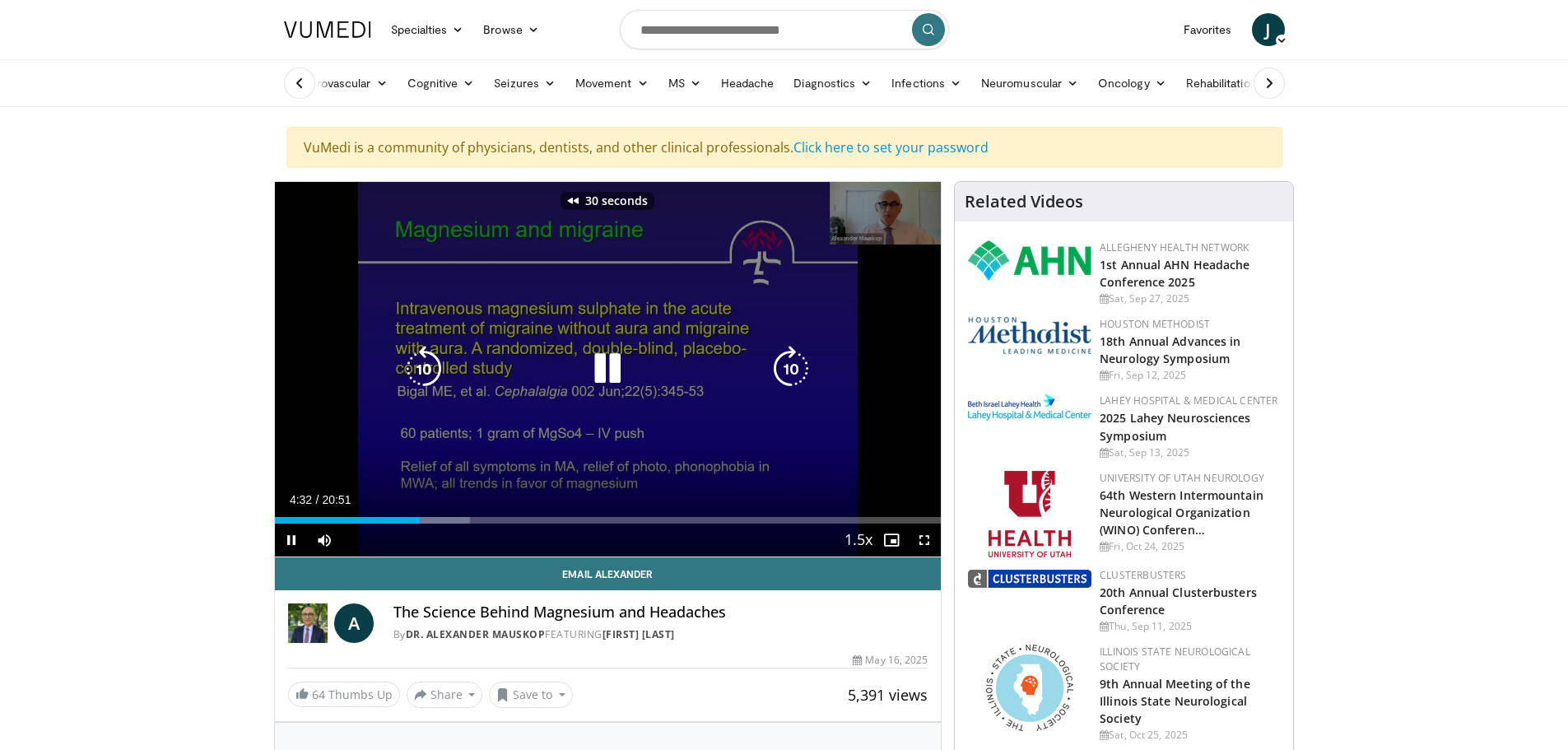 click at bounding box center (424, 369) 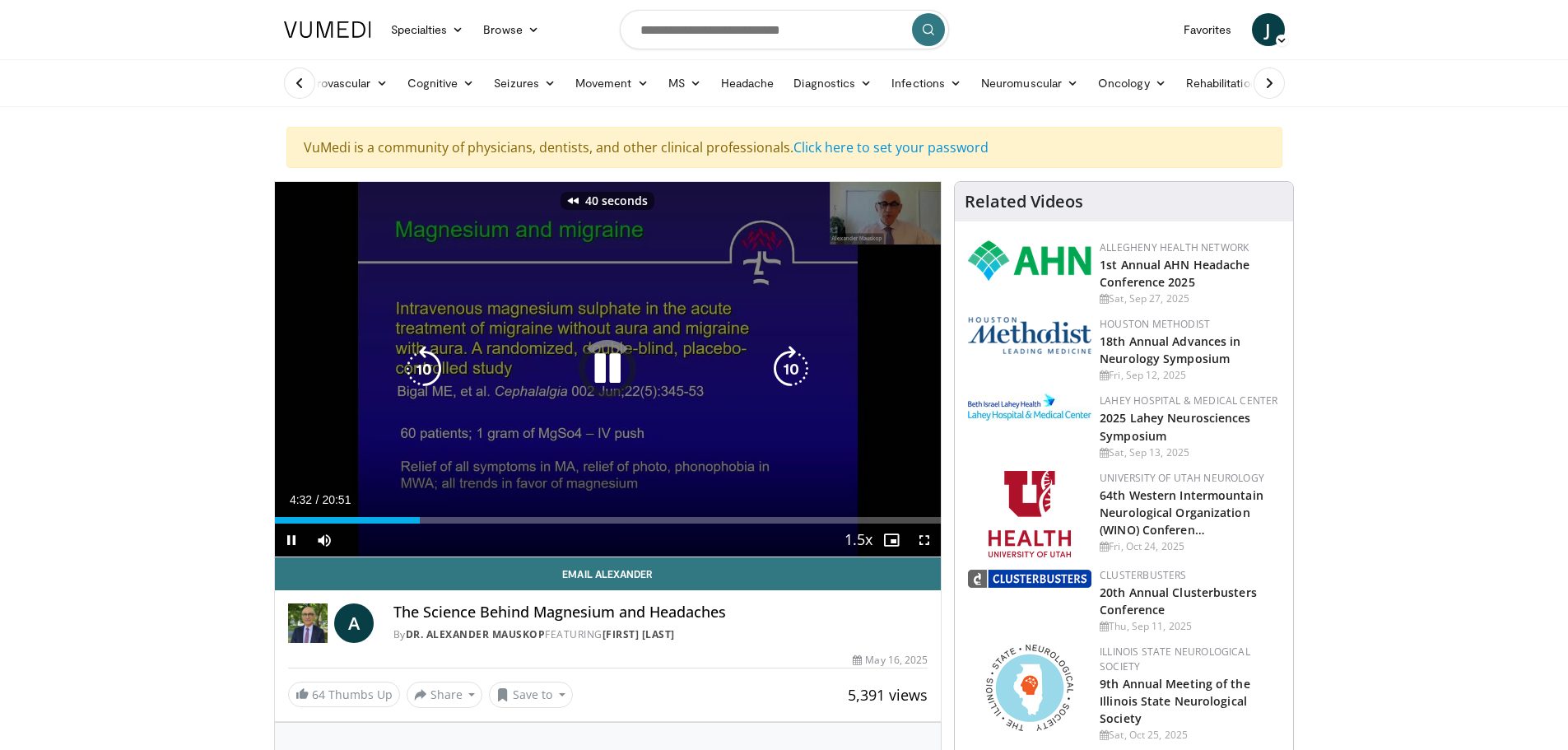 click at bounding box center [424, 369] 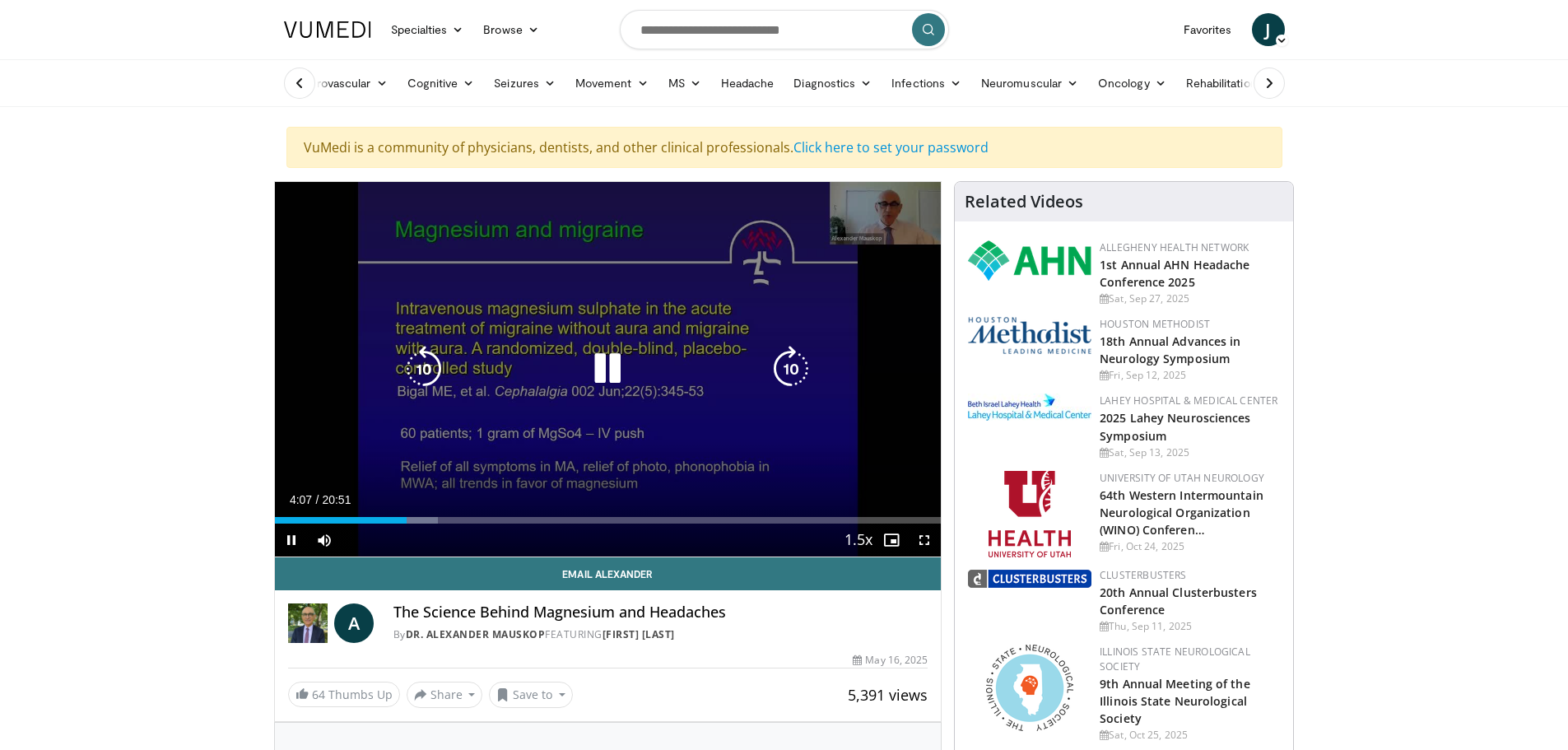 click at bounding box center (424, 369) 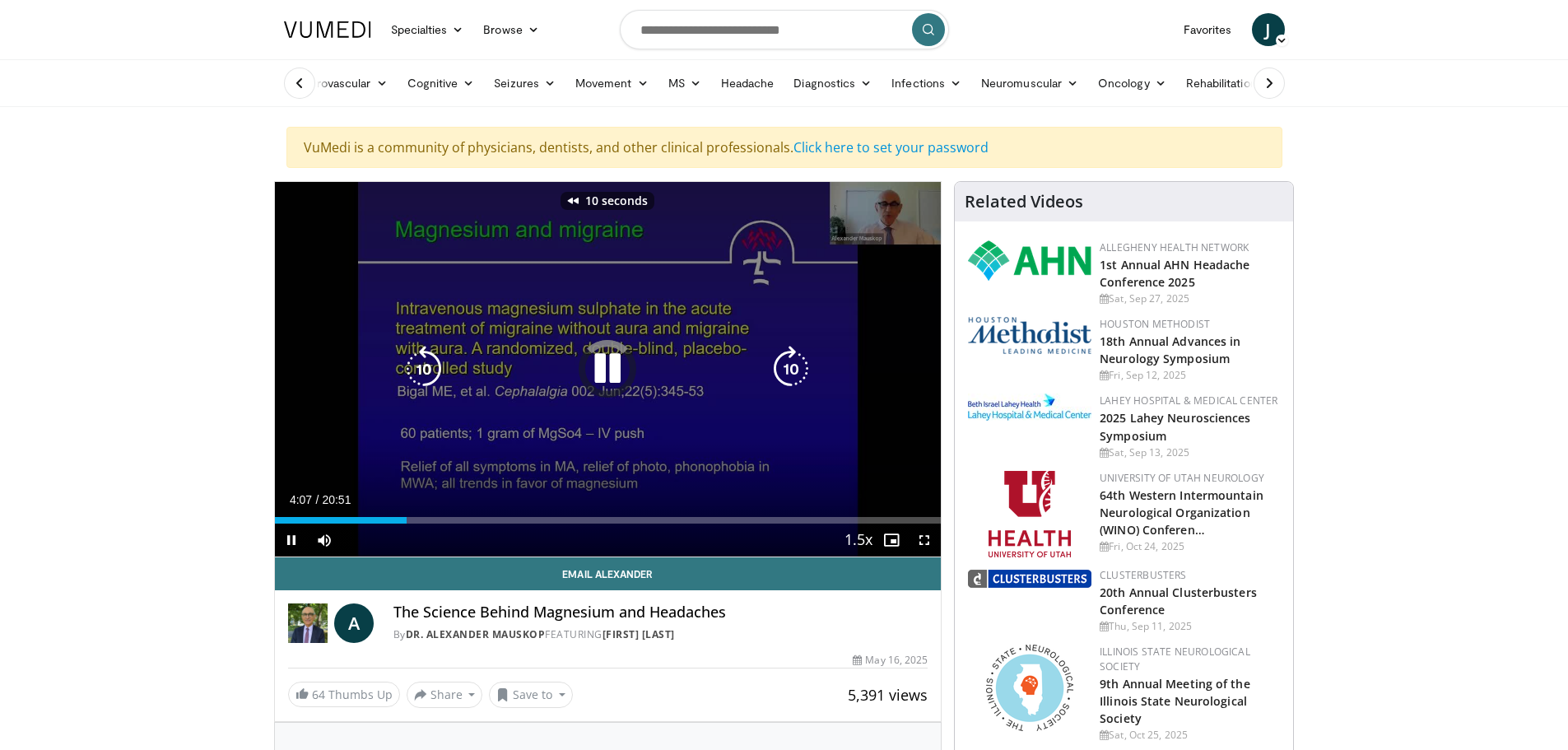 click at bounding box center [424, 369] 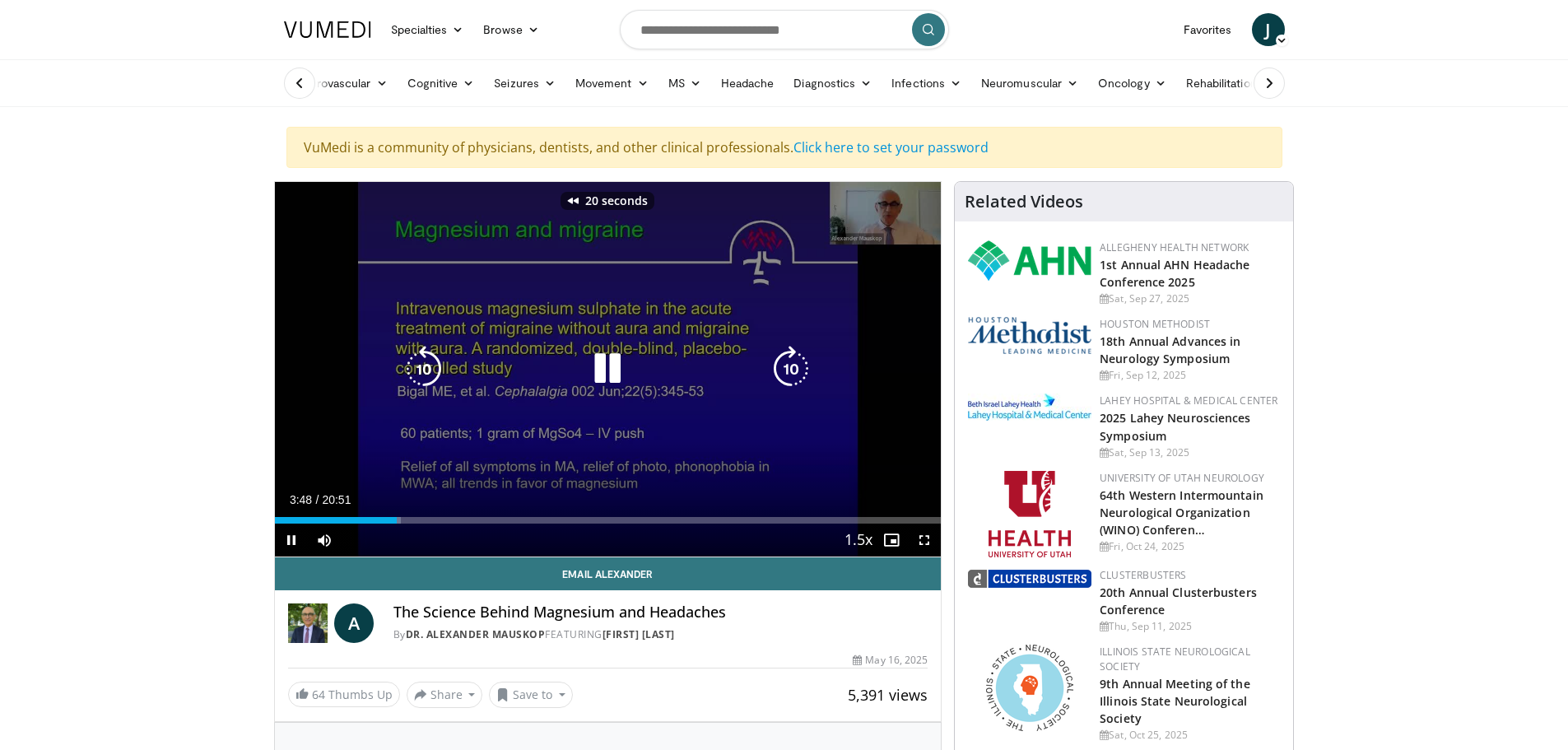 click at bounding box center [424, 369] 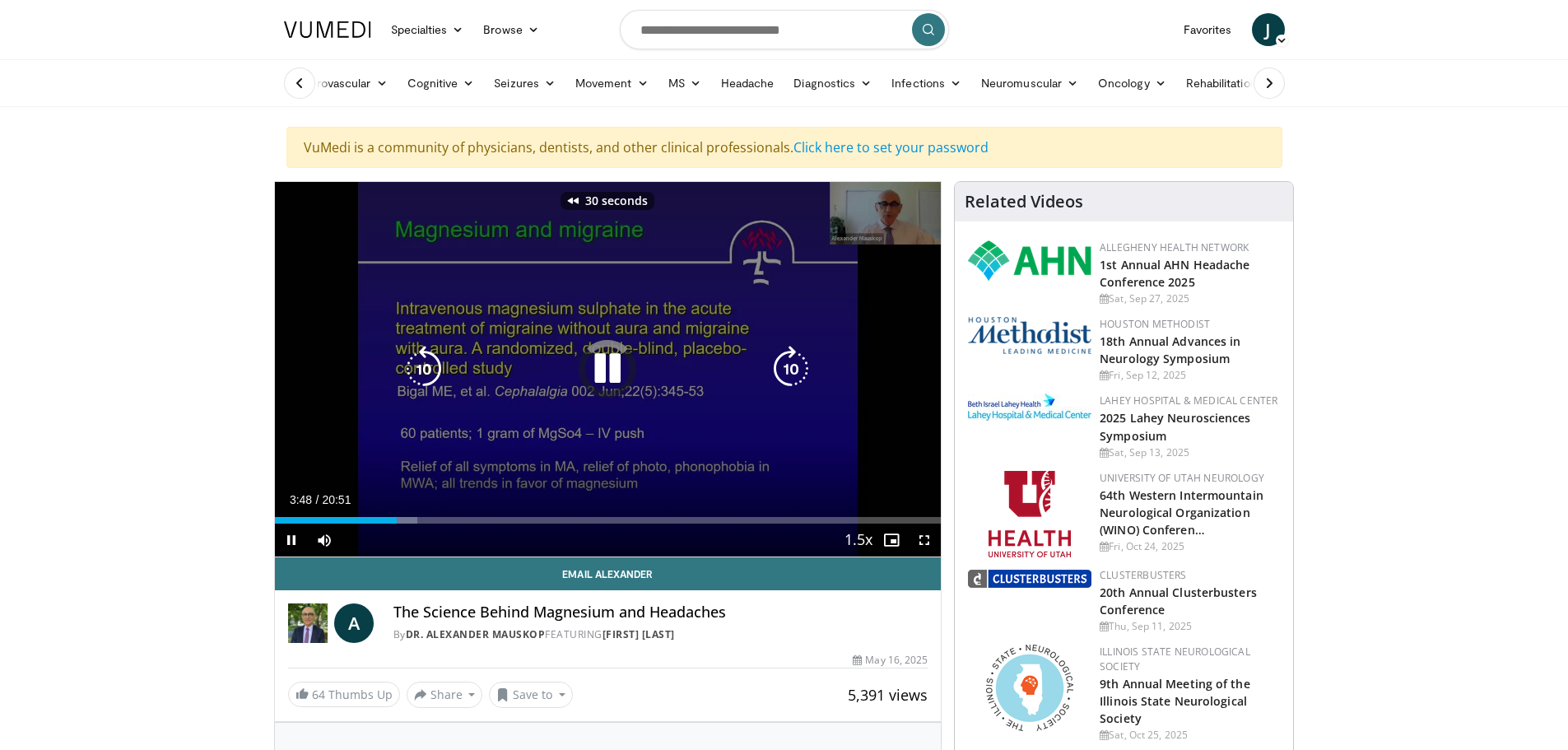 click at bounding box center [424, 369] 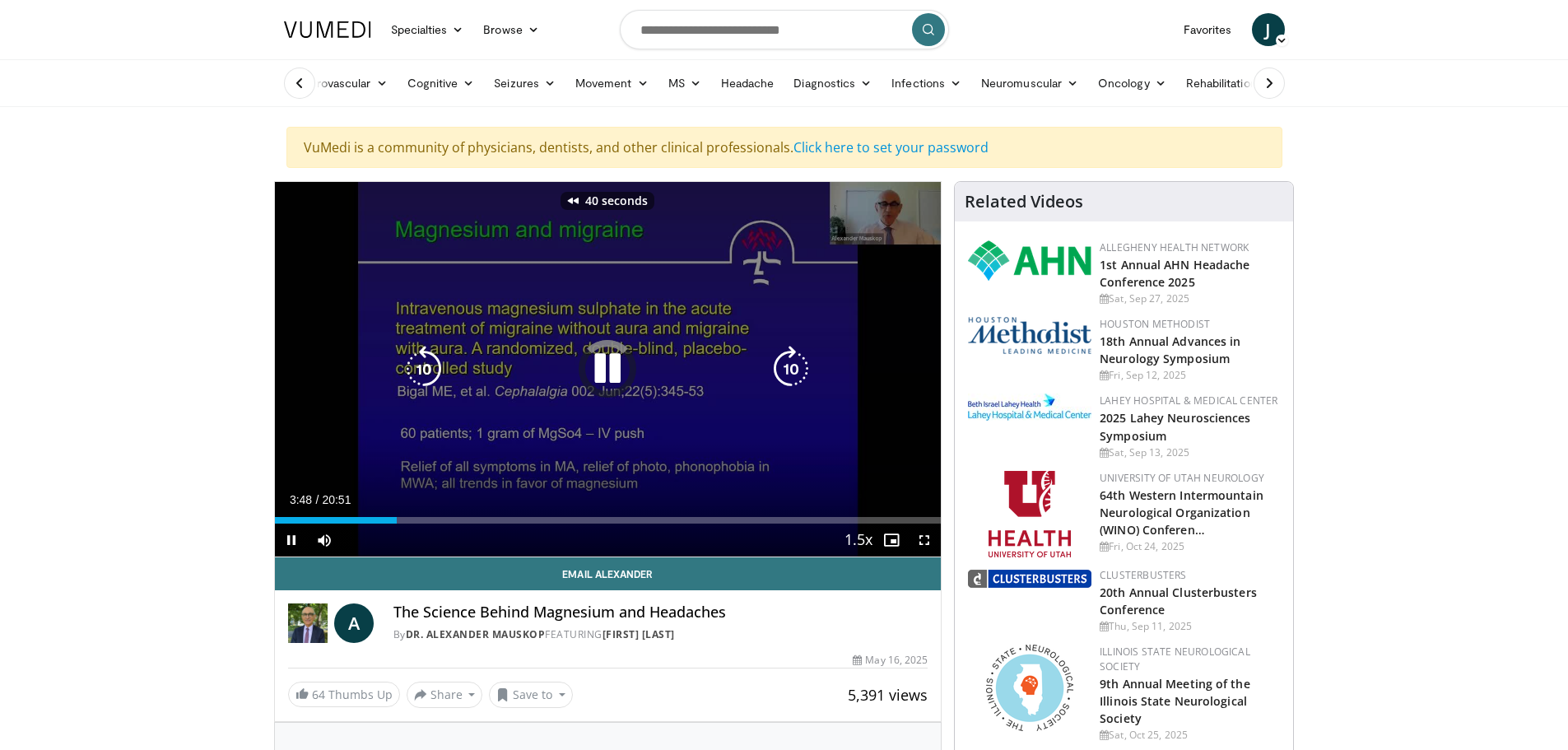 click at bounding box center [424, 369] 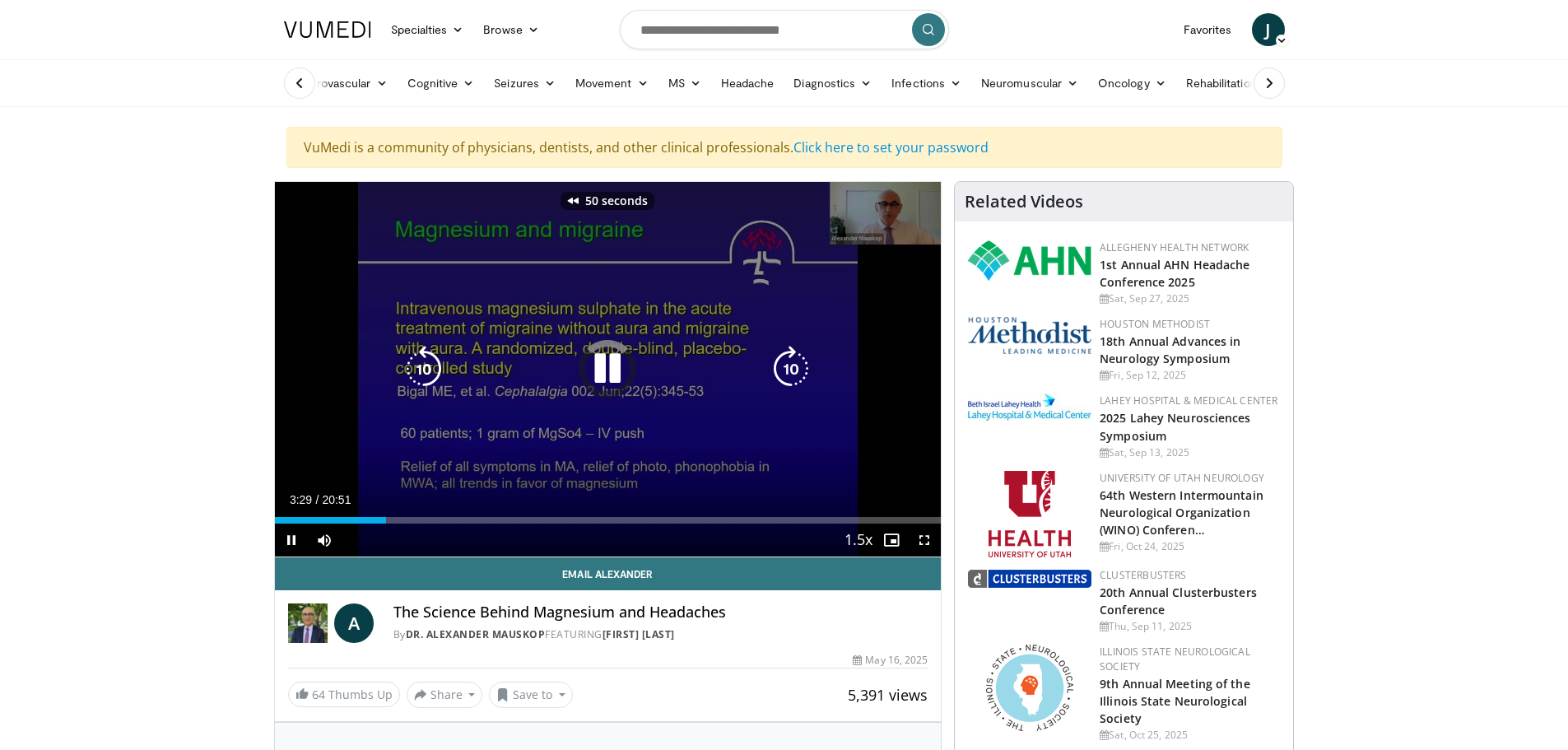 click at bounding box center (424, 369) 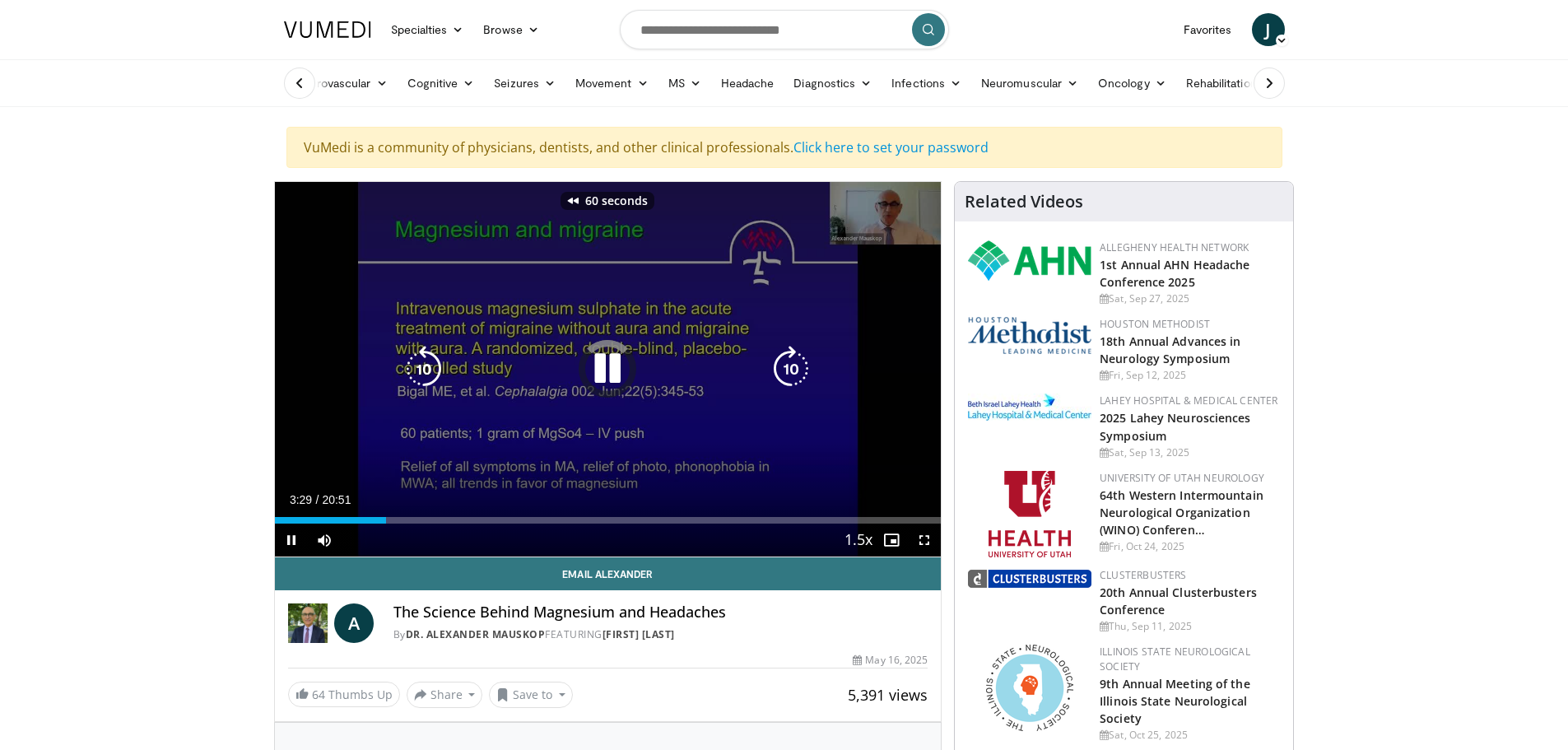 click at bounding box center (424, 369) 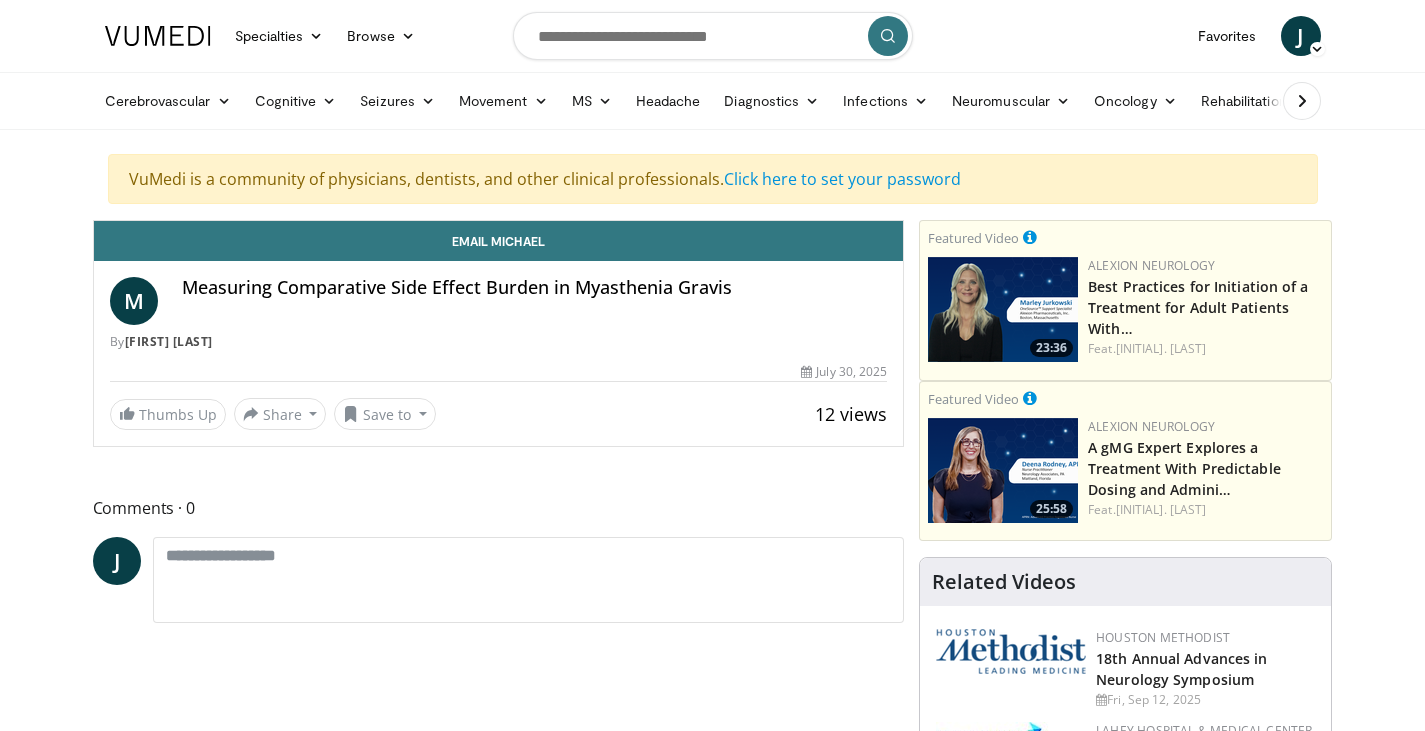 scroll, scrollTop: 0, scrollLeft: 0, axis: both 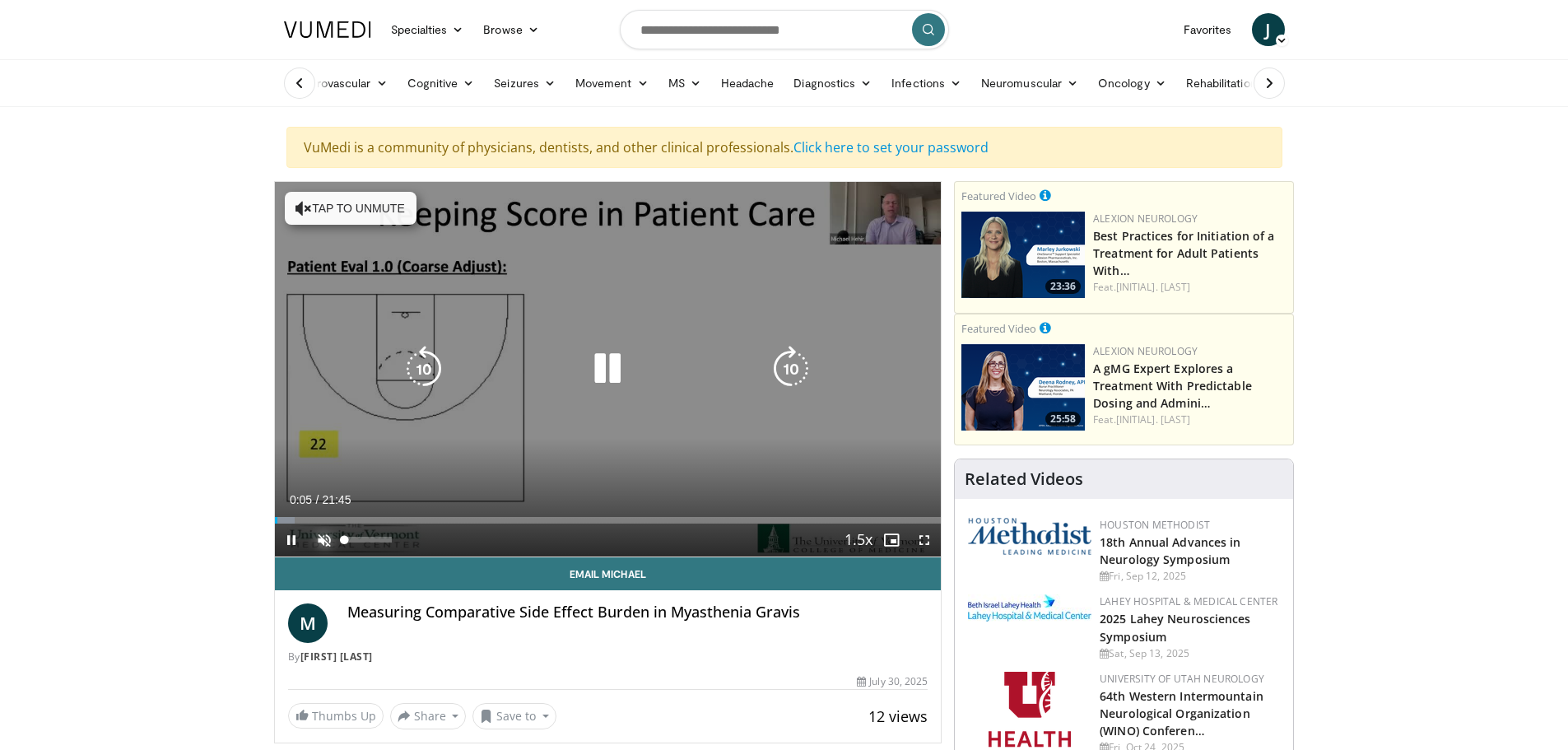 click at bounding box center [324, 540] 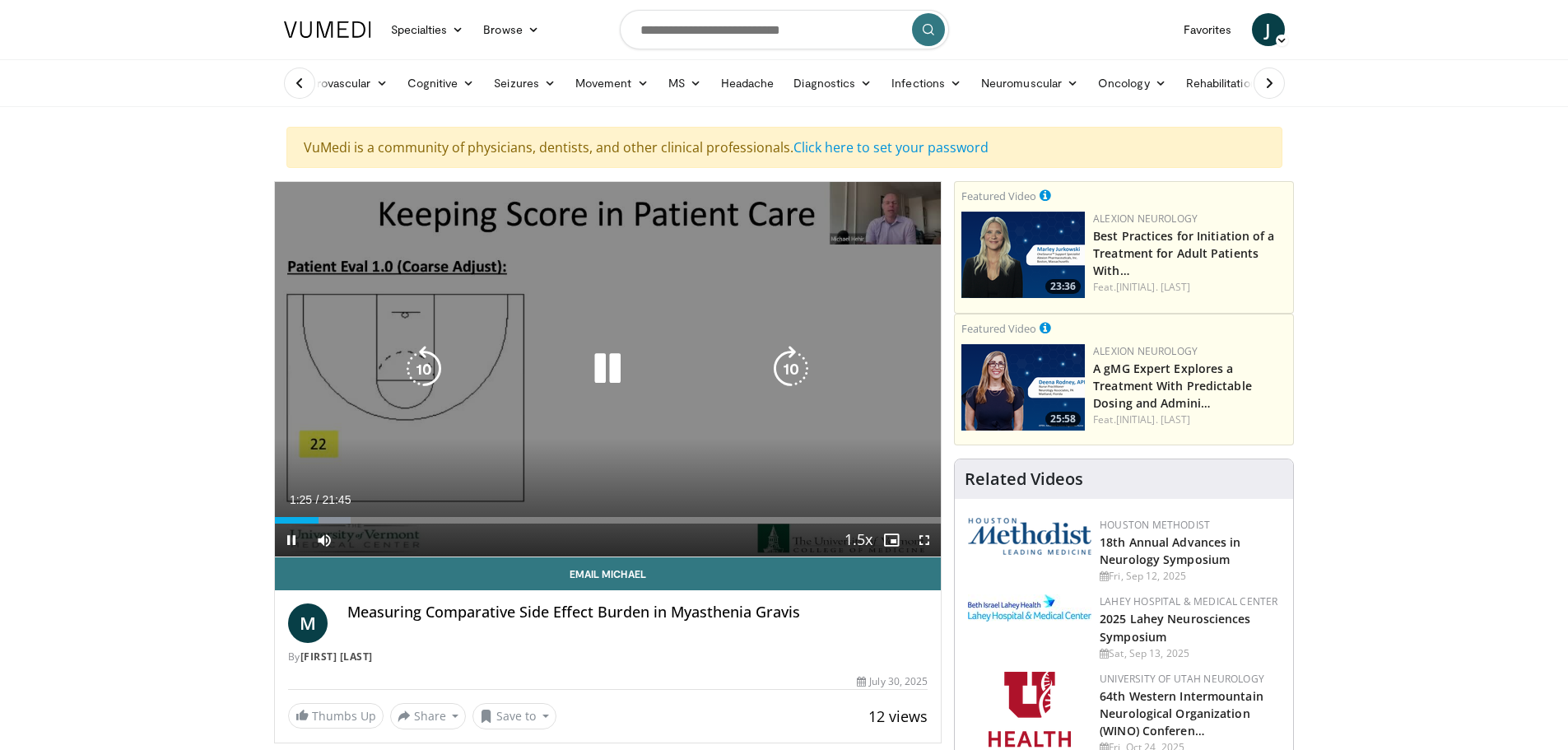 click on "10 seconds
Tap to unmute" at bounding box center [608, 369] 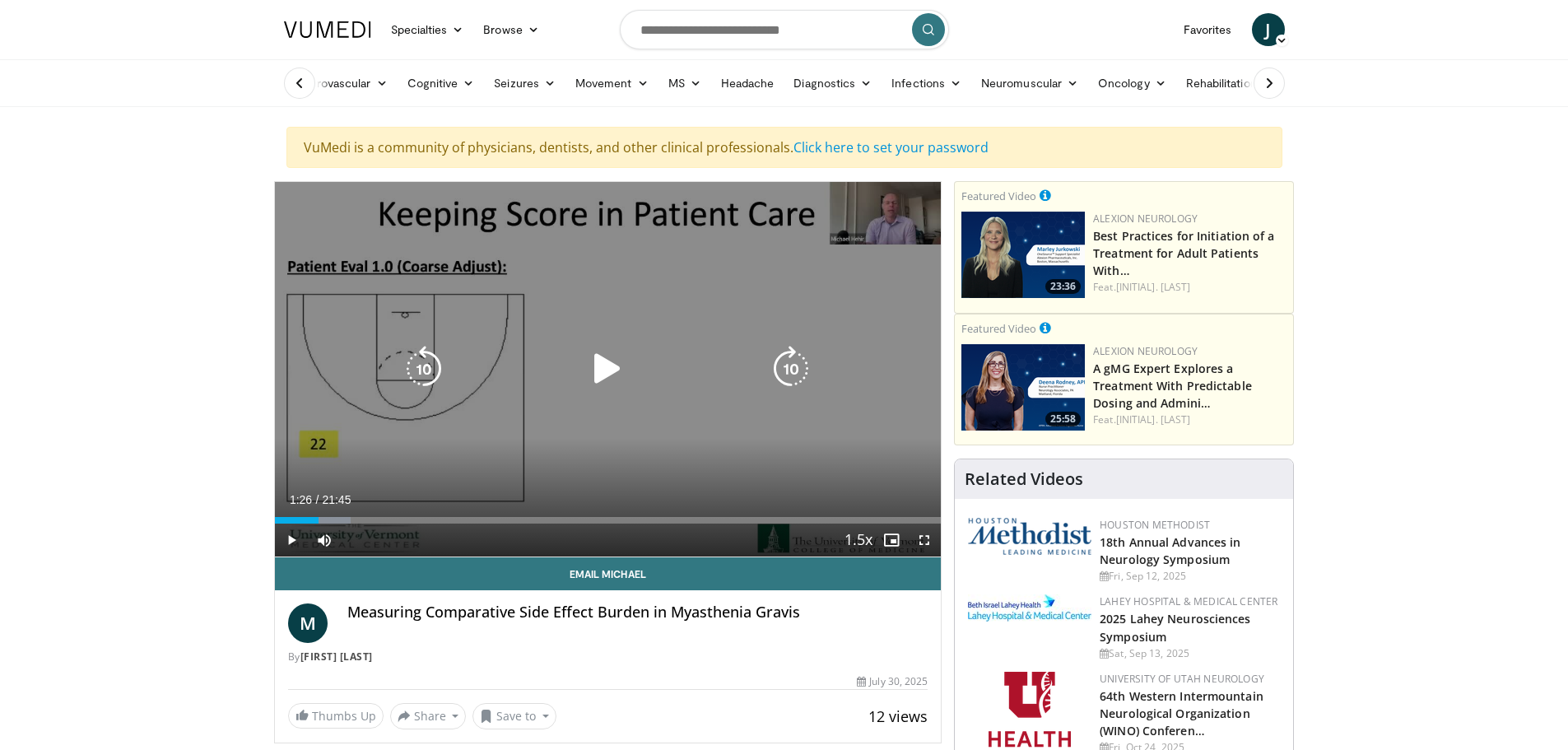 click at bounding box center (607, 369) 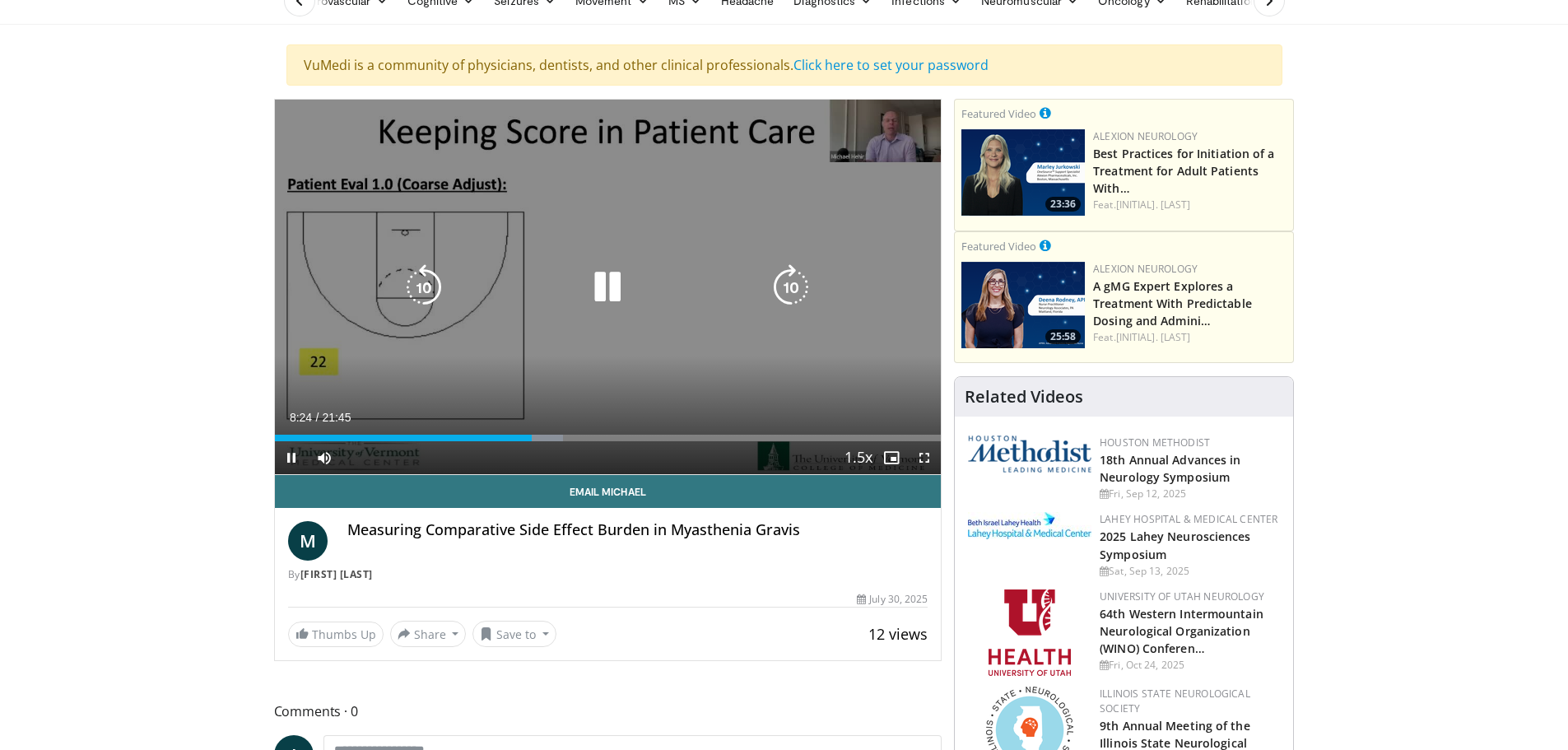 scroll, scrollTop: 0, scrollLeft: 0, axis: both 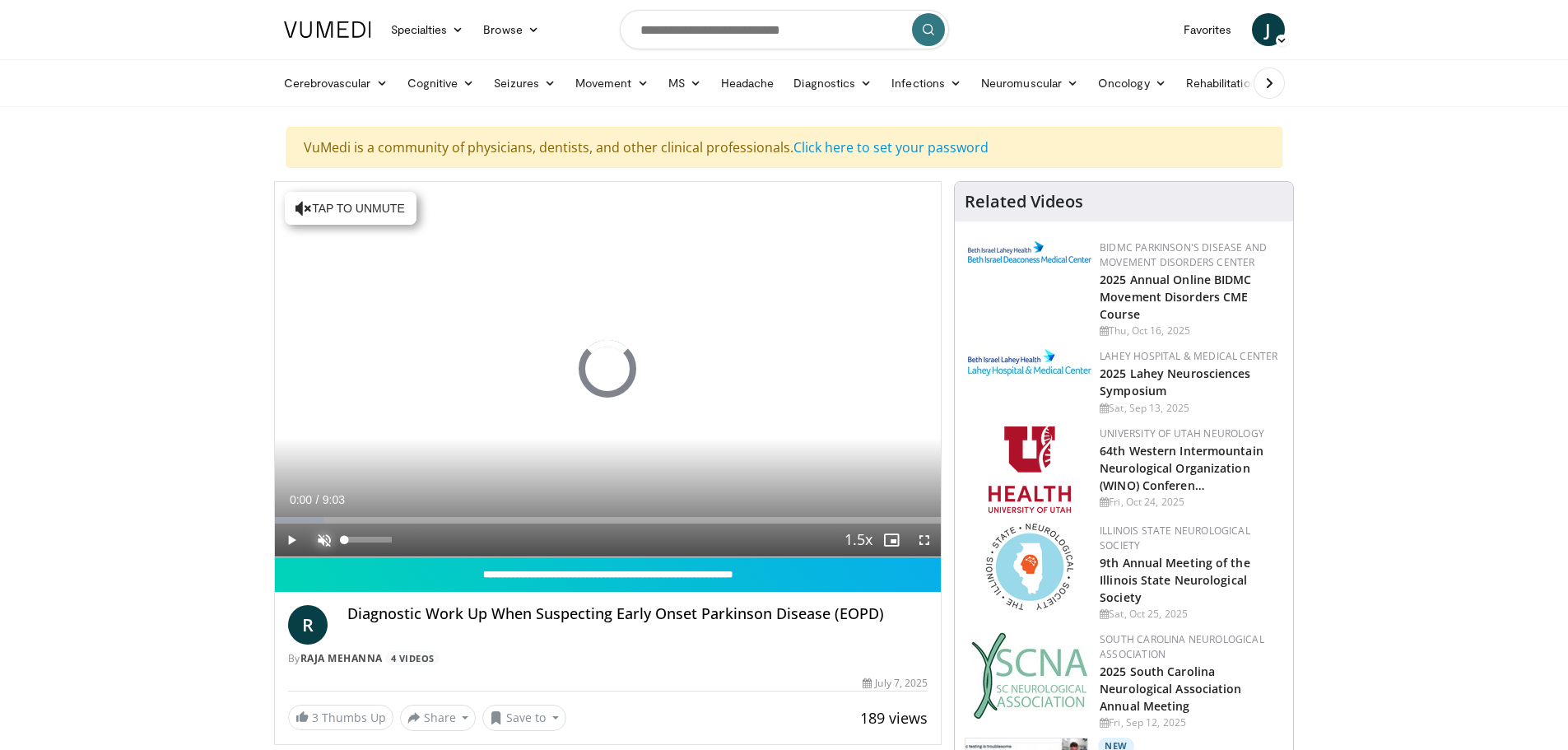 click at bounding box center [324, 540] 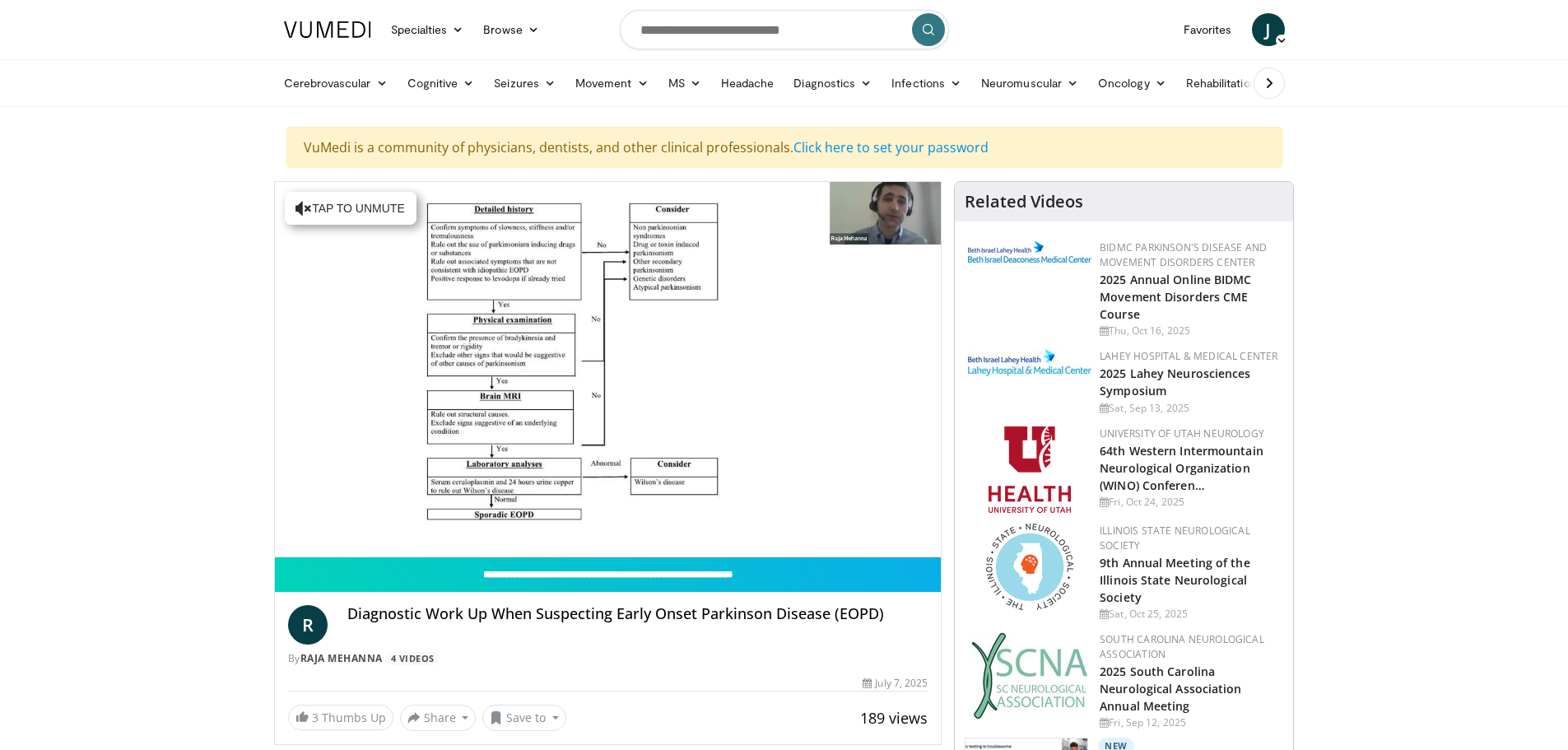 type 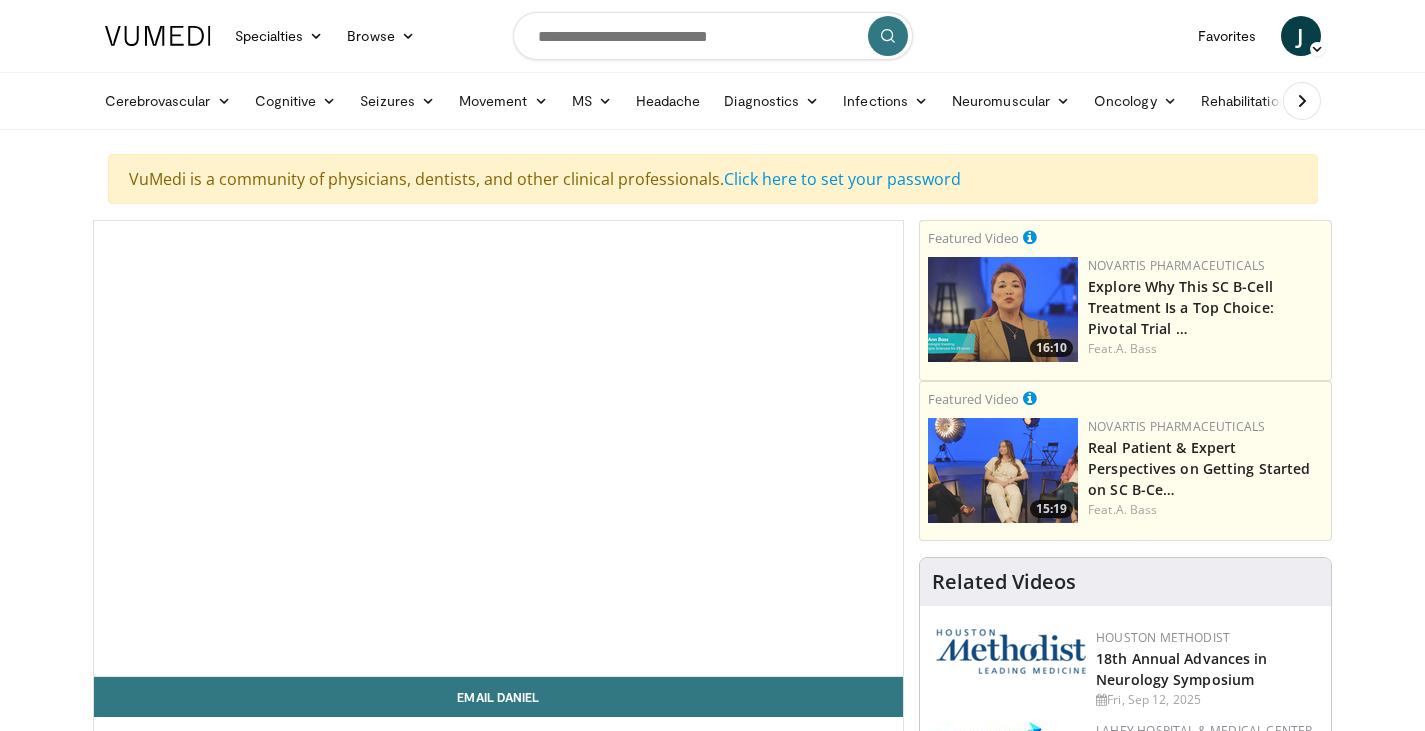 scroll, scrollTop: 0, scrollLeft: 0, axis: both 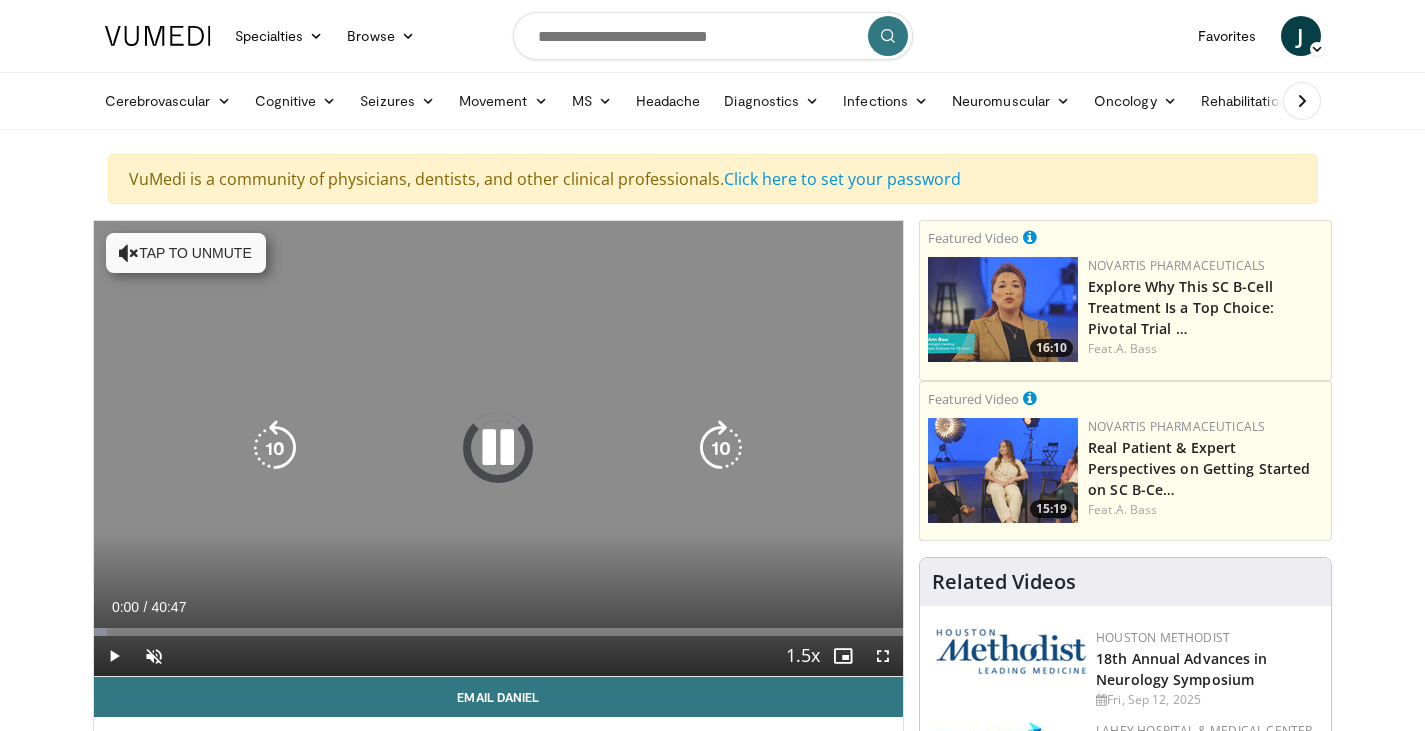 click on "10 seconds
Tap to unmute" at bounding box center (499, 448) 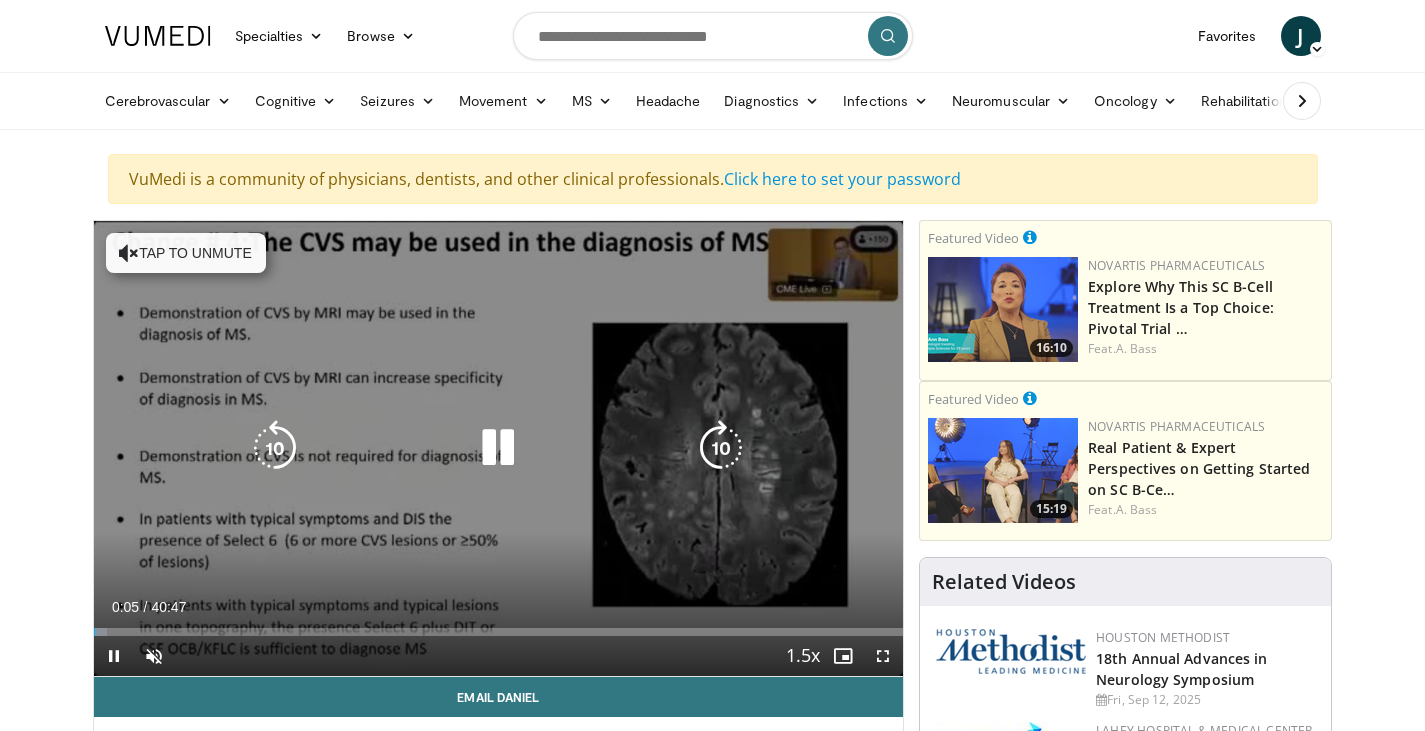 click at bounding box center (498, 448) 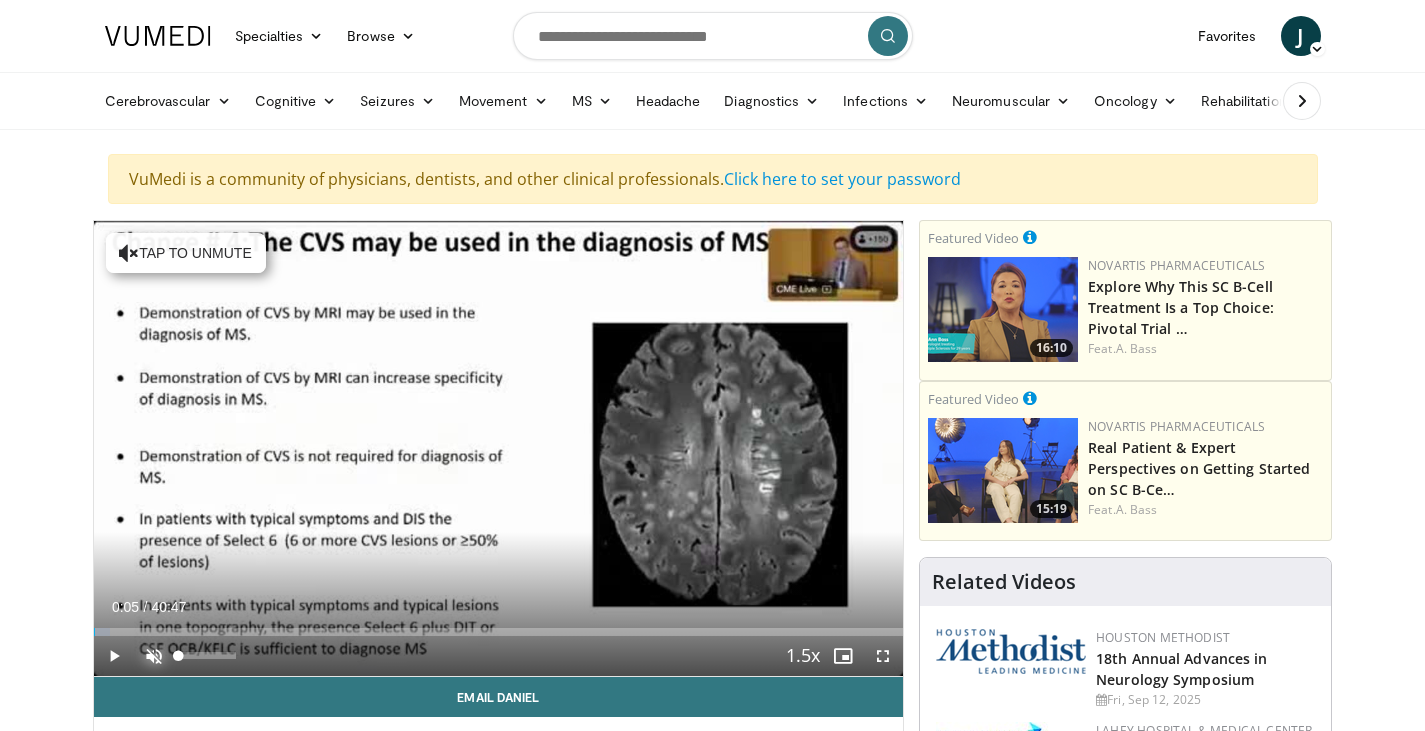 click at bounding box center [154, 656] 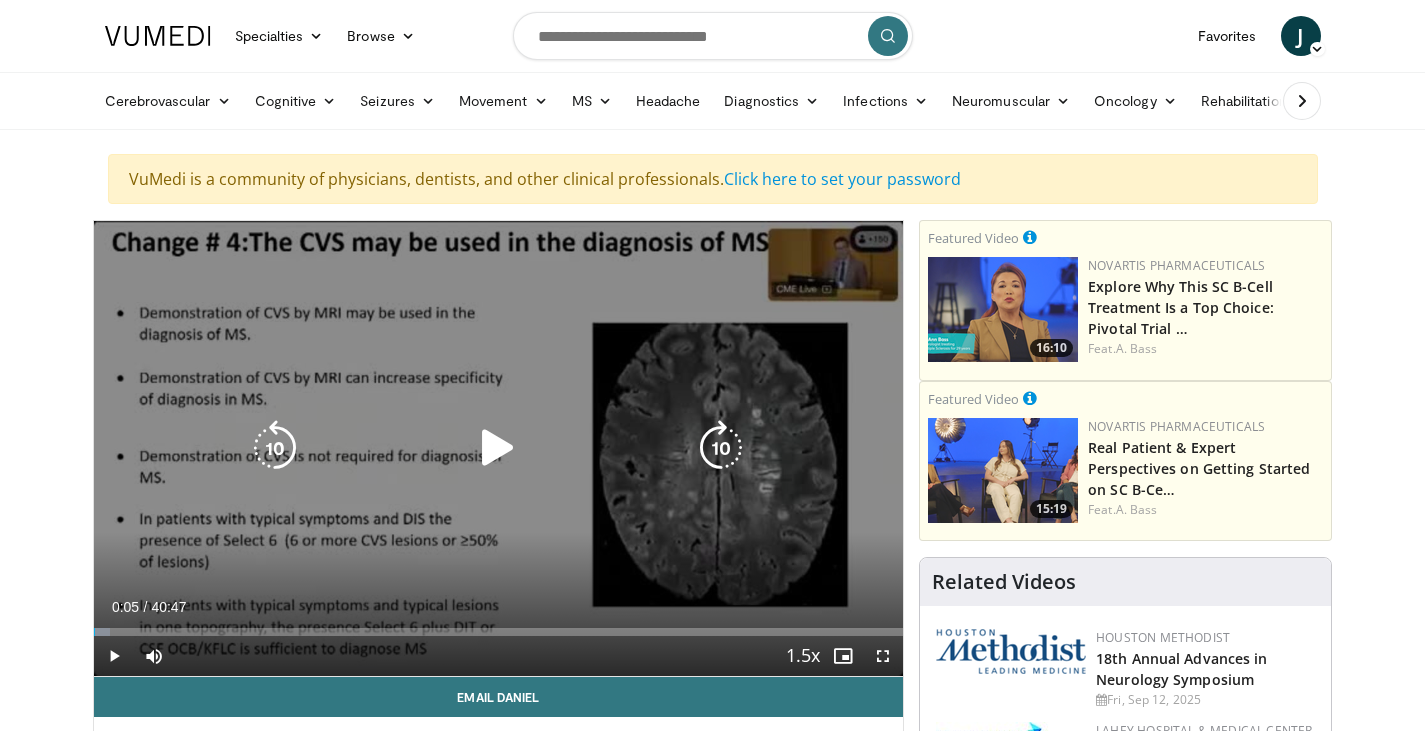 click at bounding box center [498, 448] 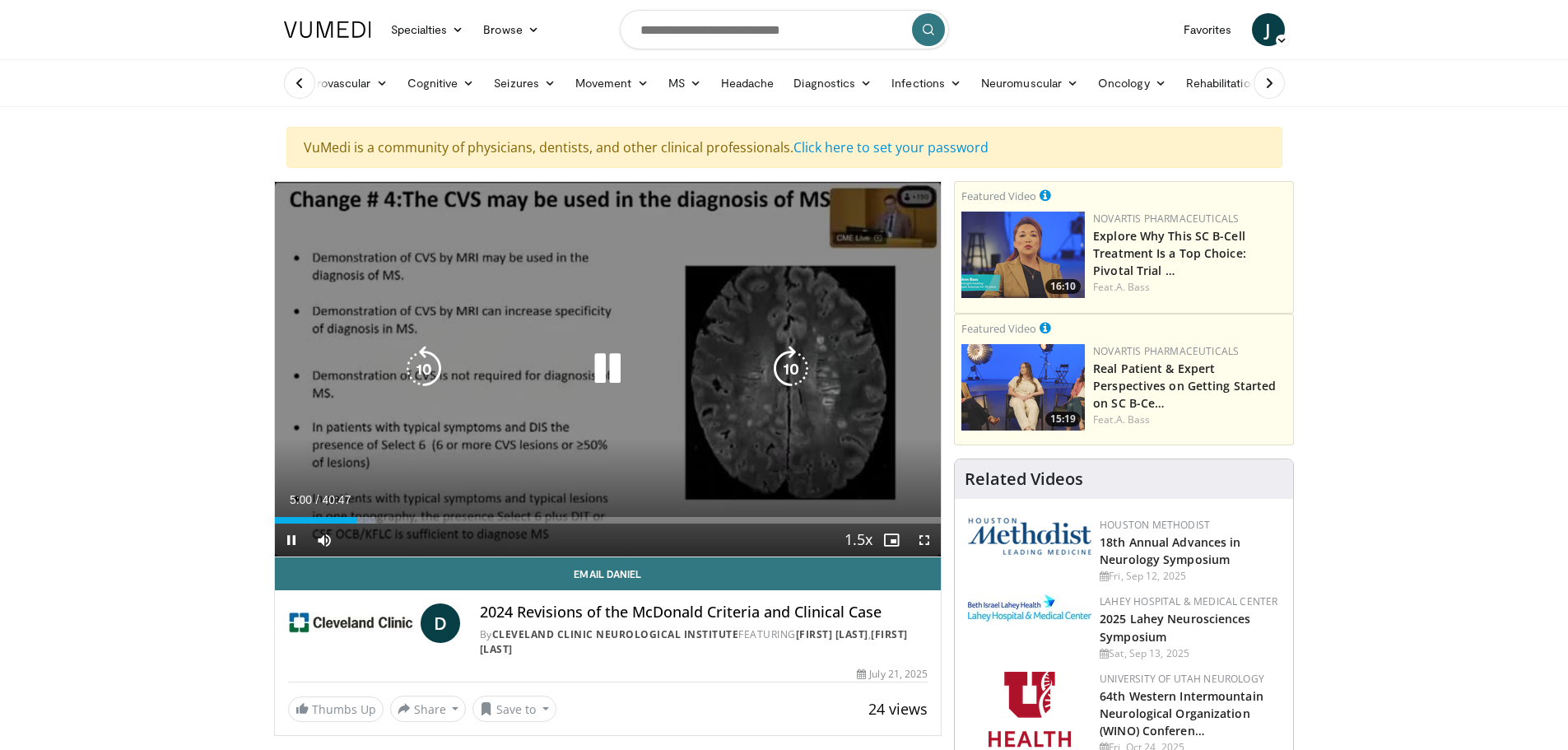 click at bounding box center [607, 369] 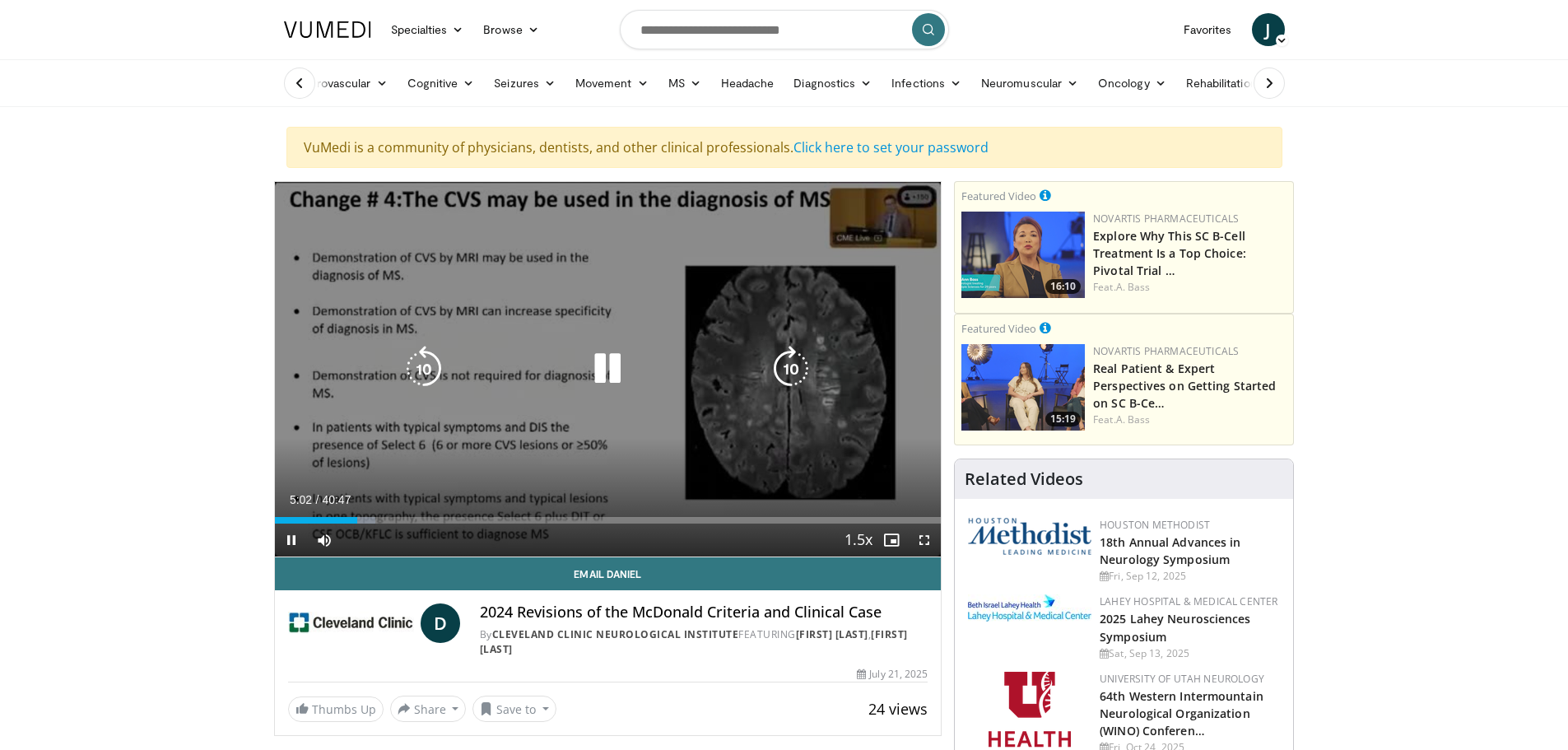 click at bounding box center [607, 369] 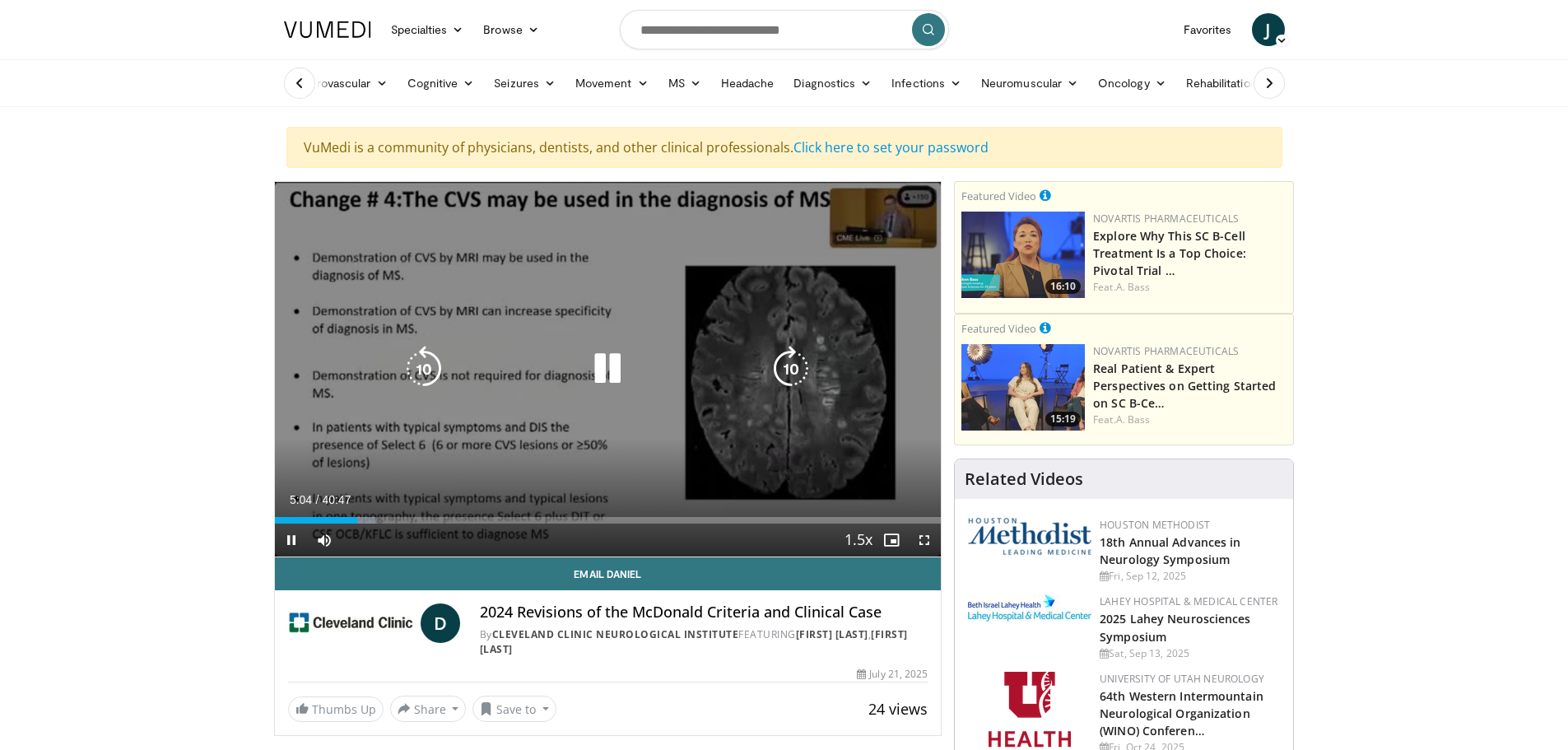 click at bounding box center [607, 369] 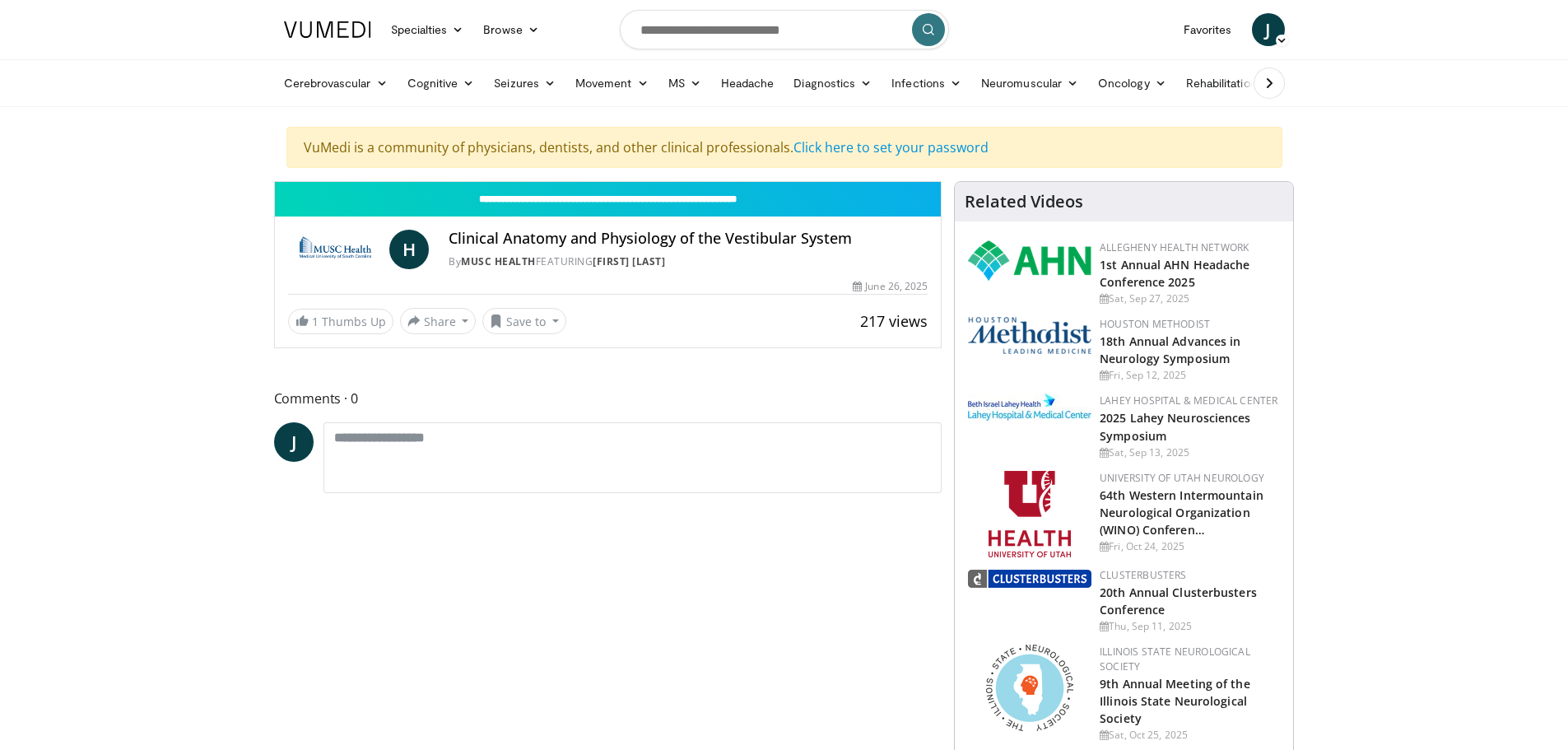 scroll, scrollTop: 0, scrollLeft: 0, axis: both 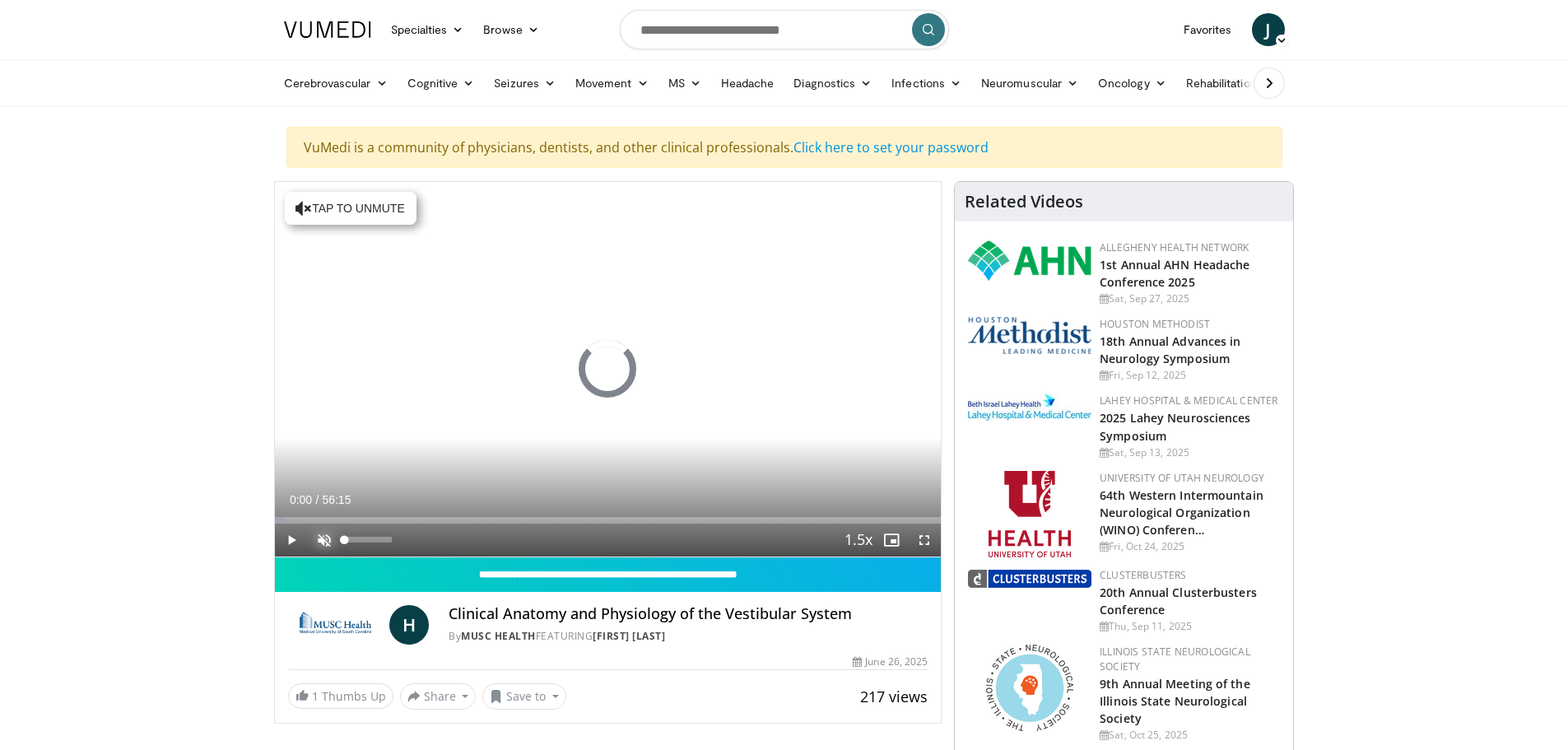click at bounding box center [324, 540] 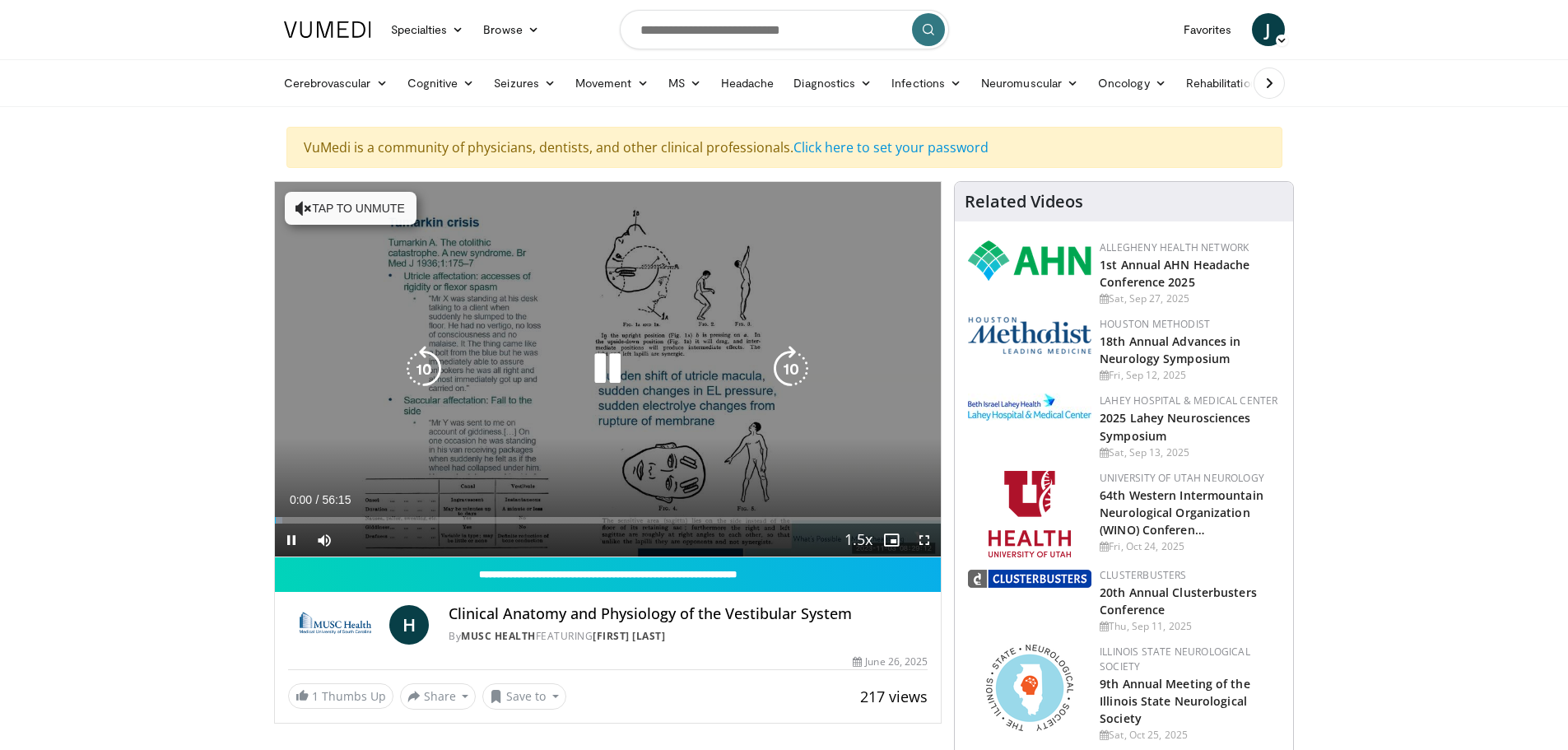 click at bounding box center [607, 369] 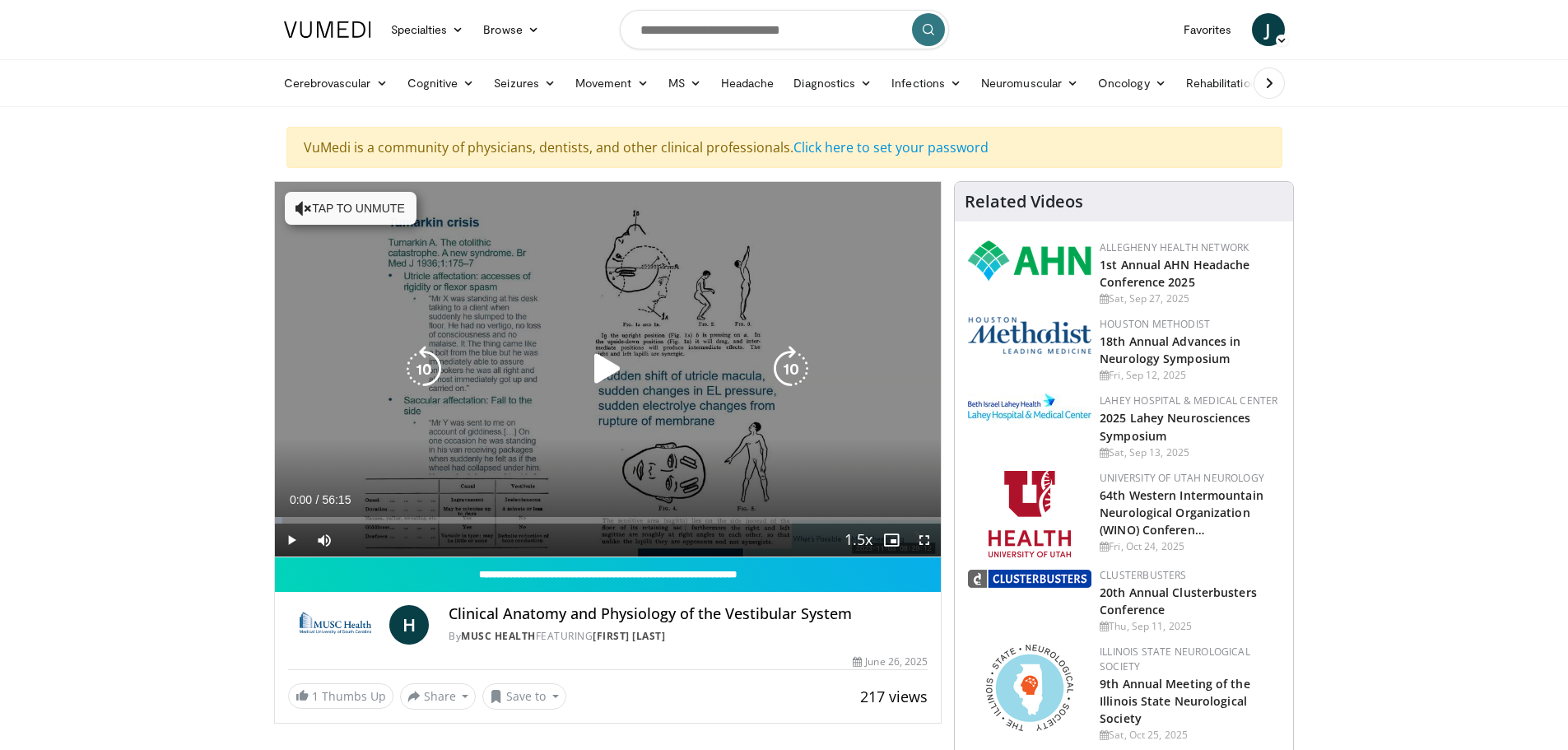 click on "Tap to unmute" at bounding box center [351, 208] 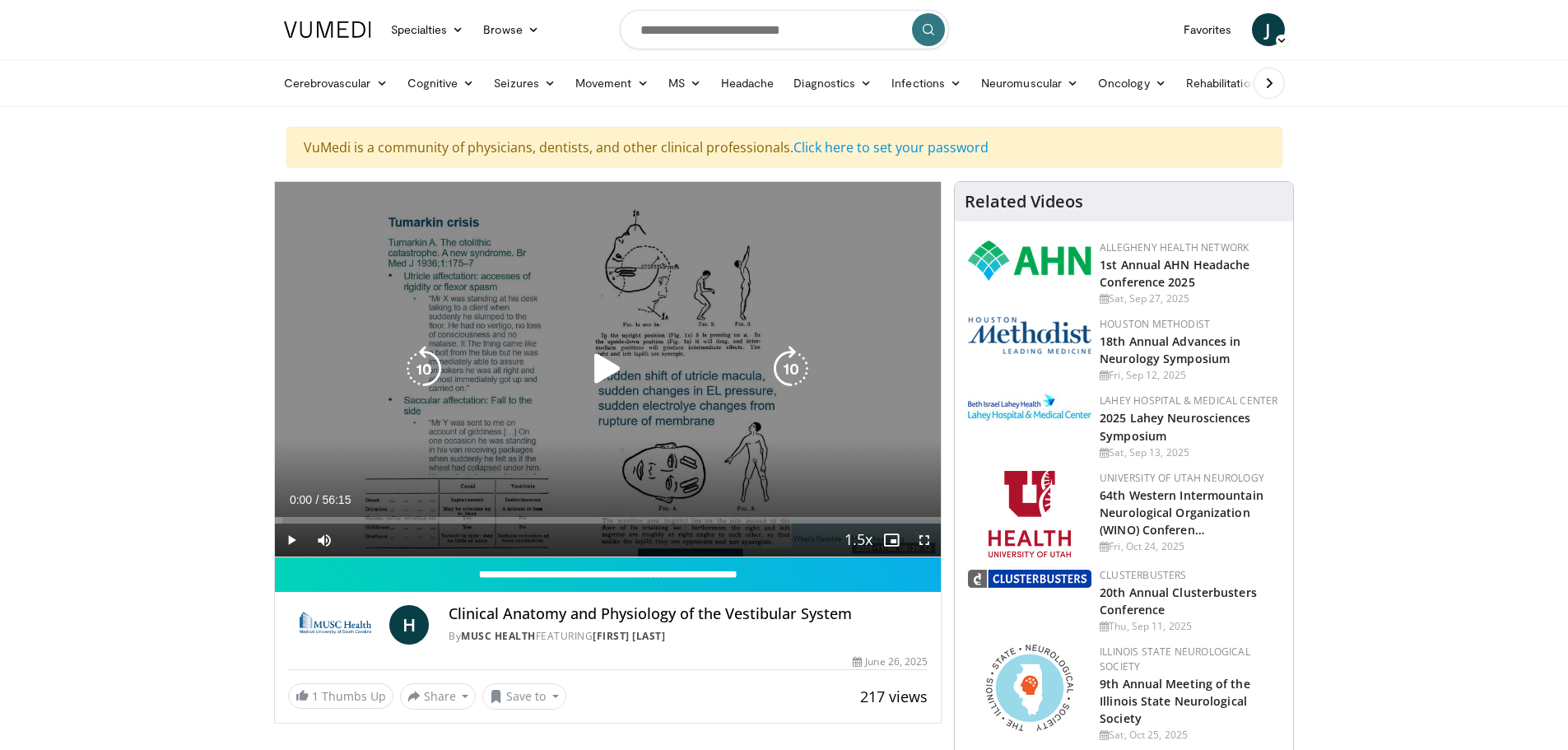 click at bounding box center [607, 369] 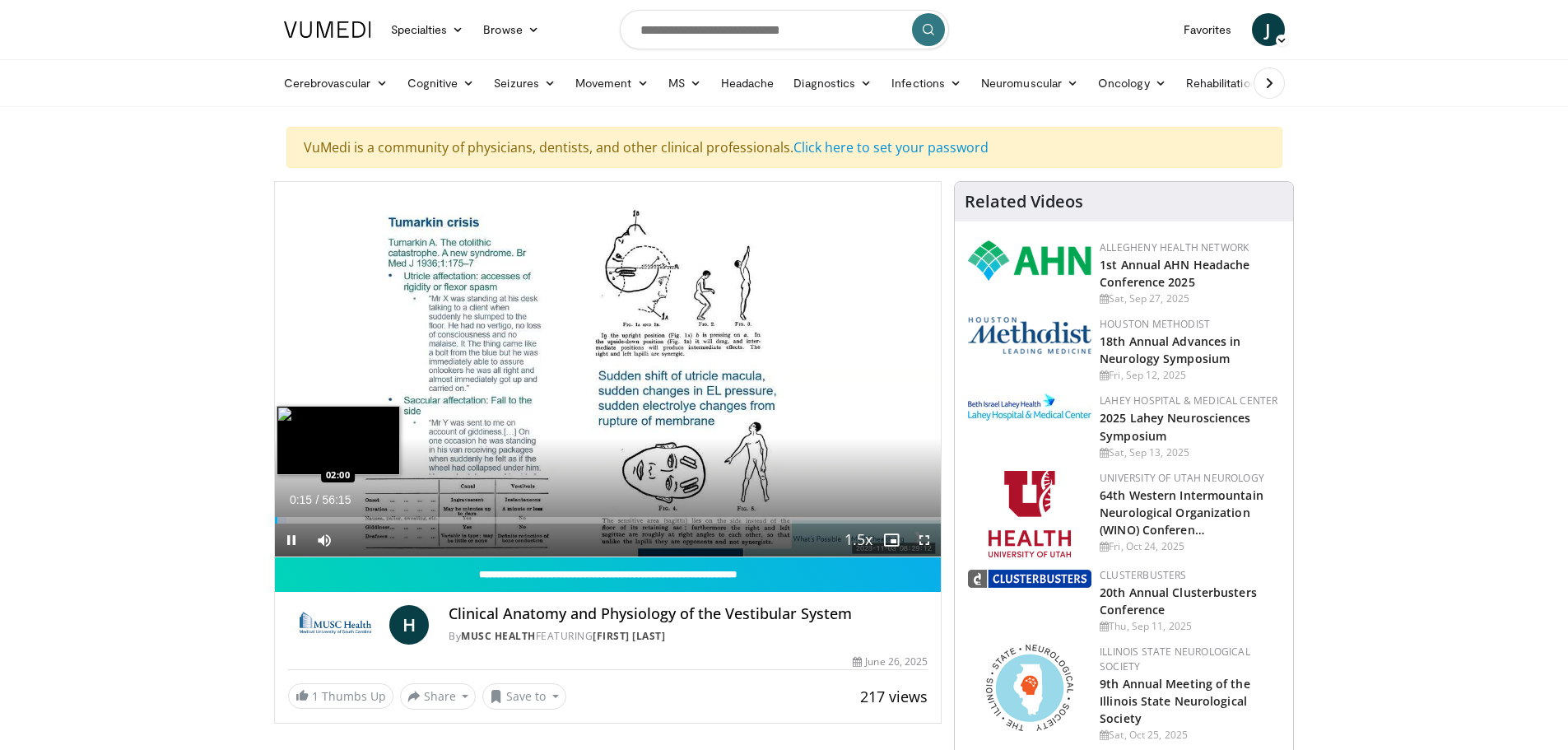 click on "Loaded :  1.78% 00:15 02:00" at bounding box center [608, 515] 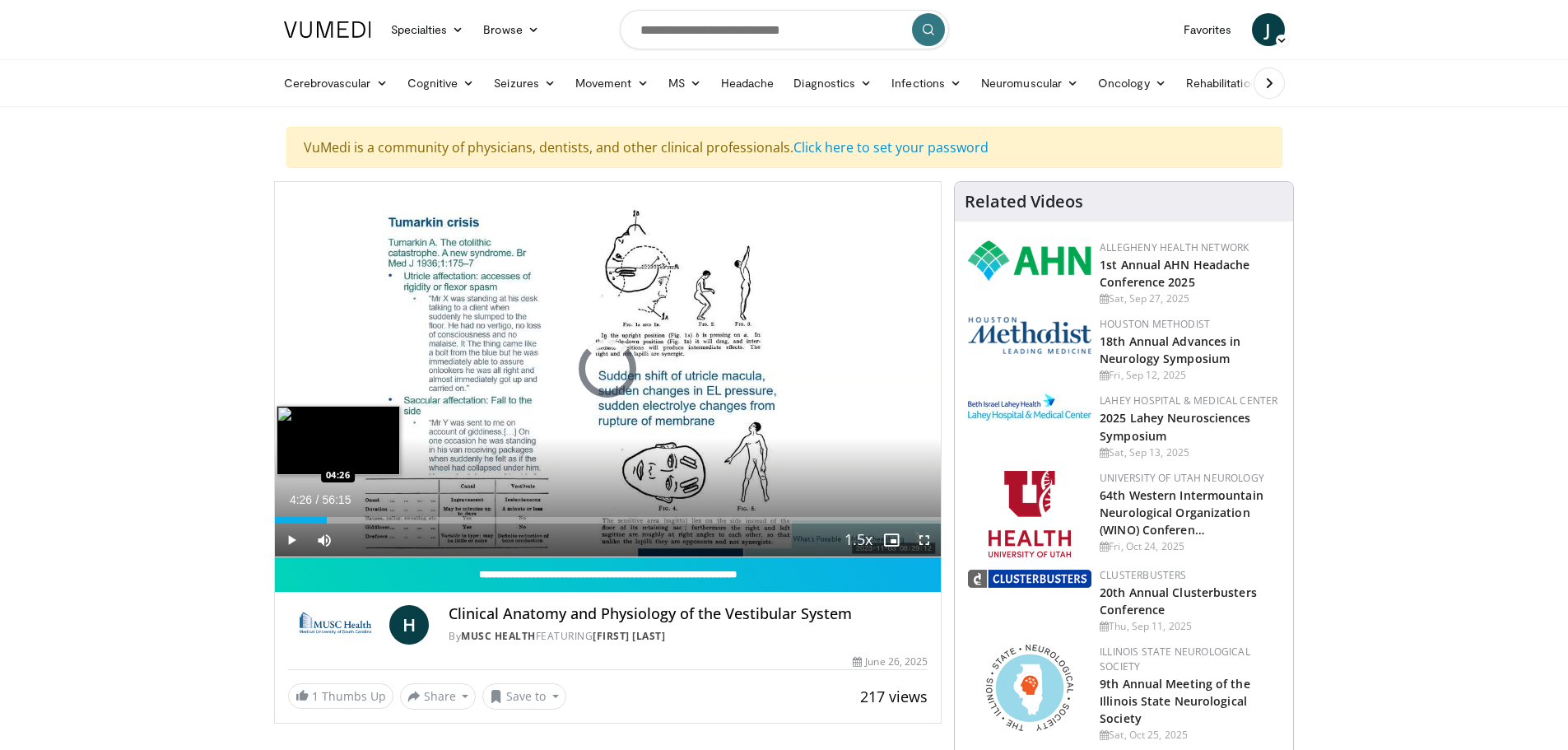 click on "Loaded :  5.58% 02:04 04:26" at bounding box center [608, 520] 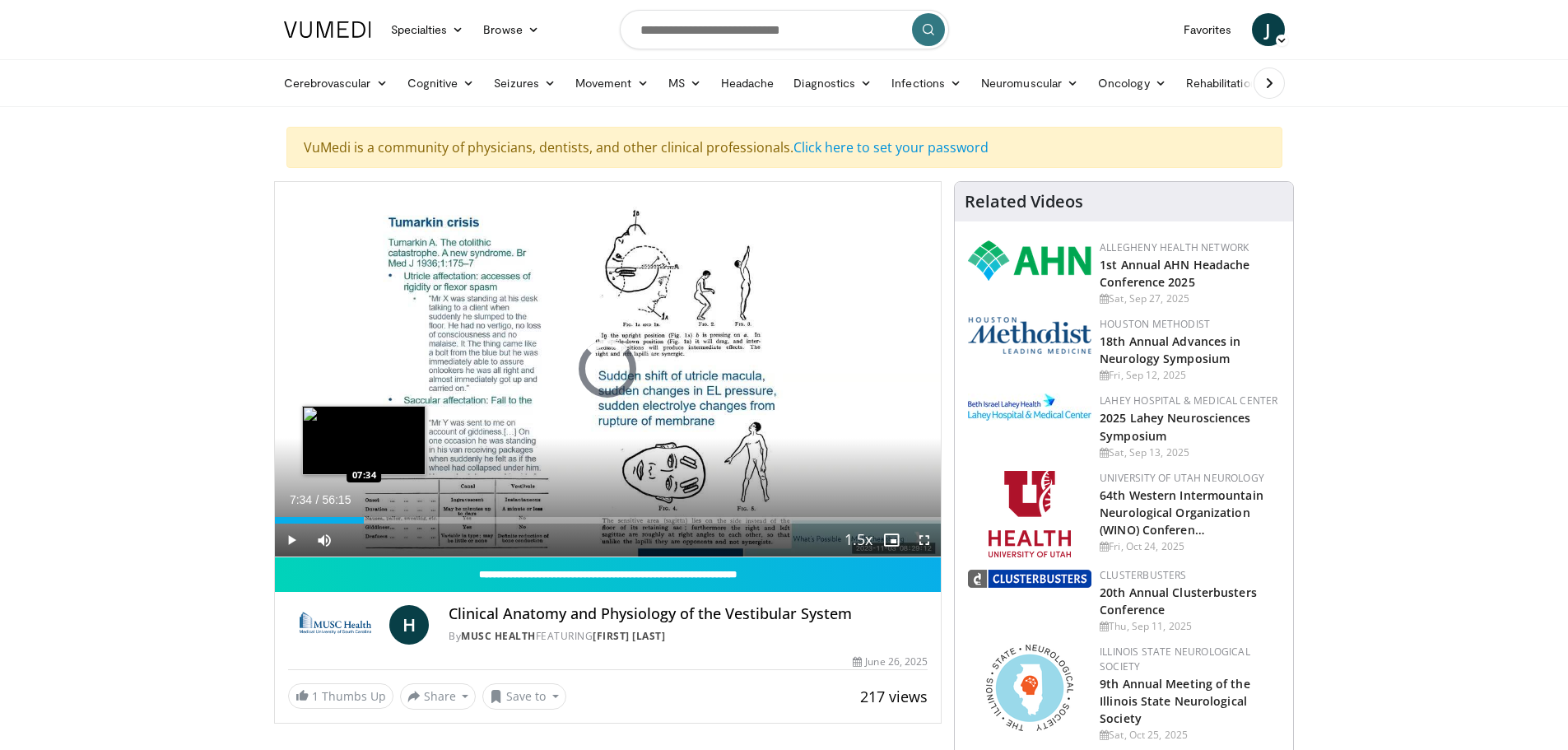 click on "Loaded :  0.00% 07:34 07:34" at bounding box center [608, 520] 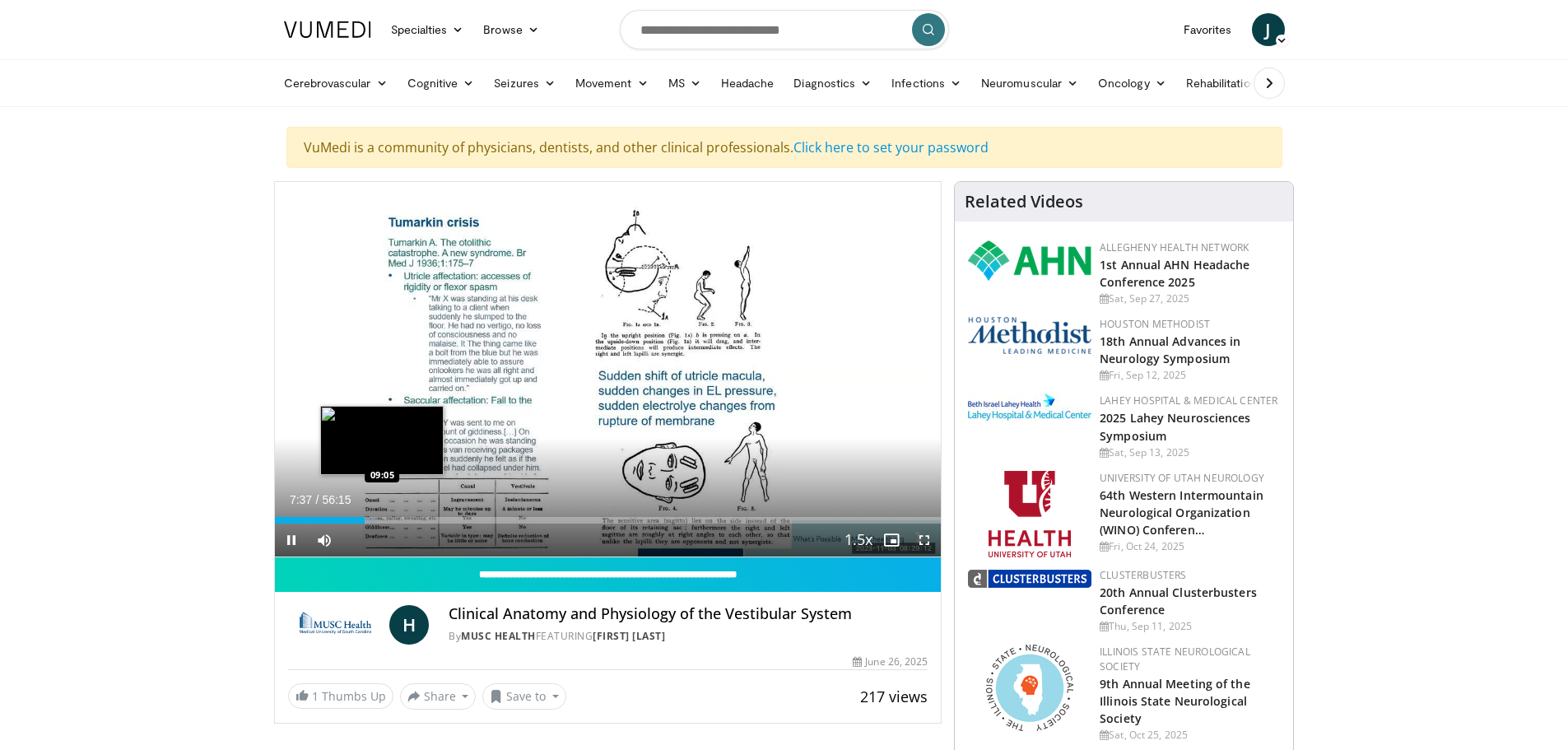click on "Loaded :  15.41% 07:37 09:05" at bounding box center [608, 520] 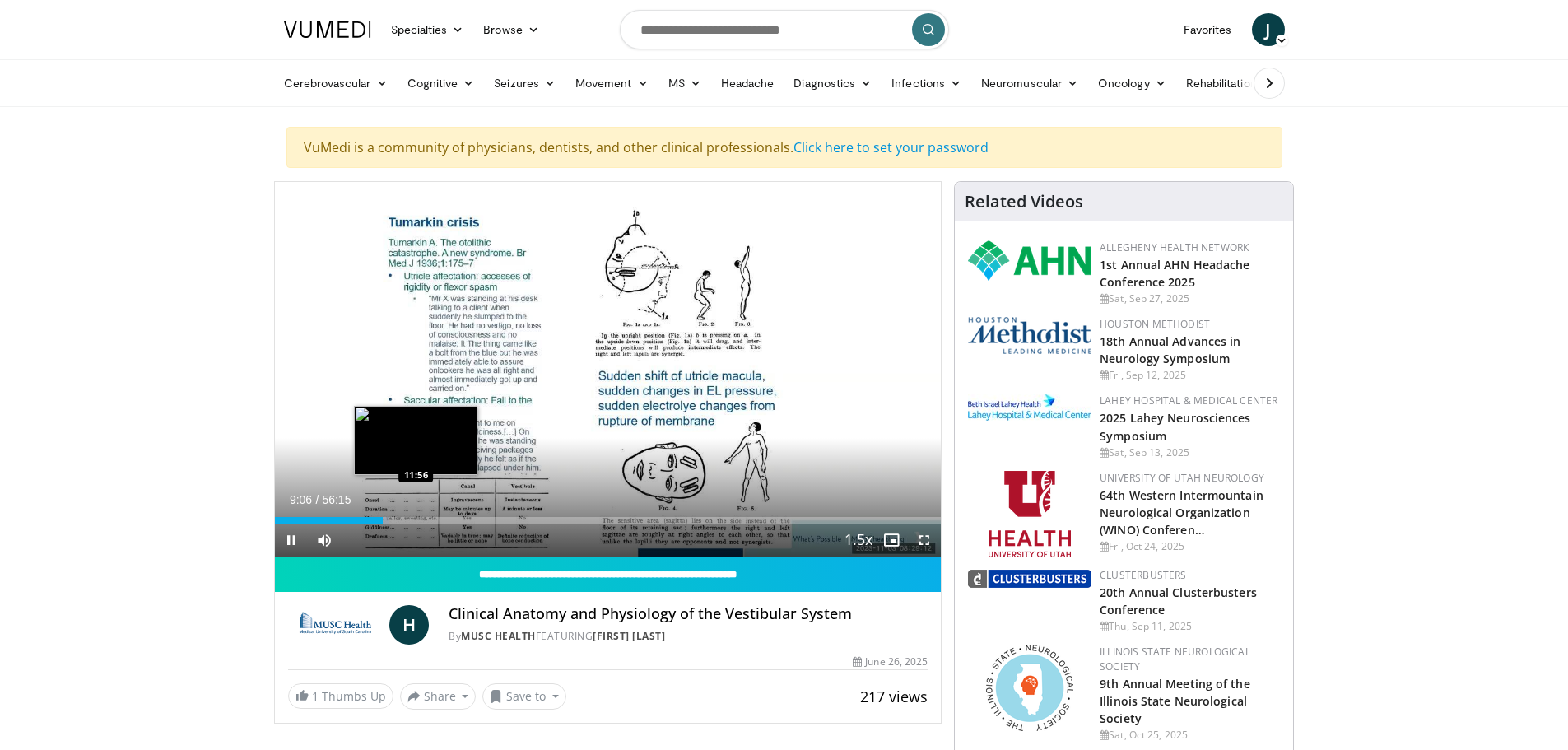 click on "10 seconds
Tap to unmute" at bounding box center [608, 369] 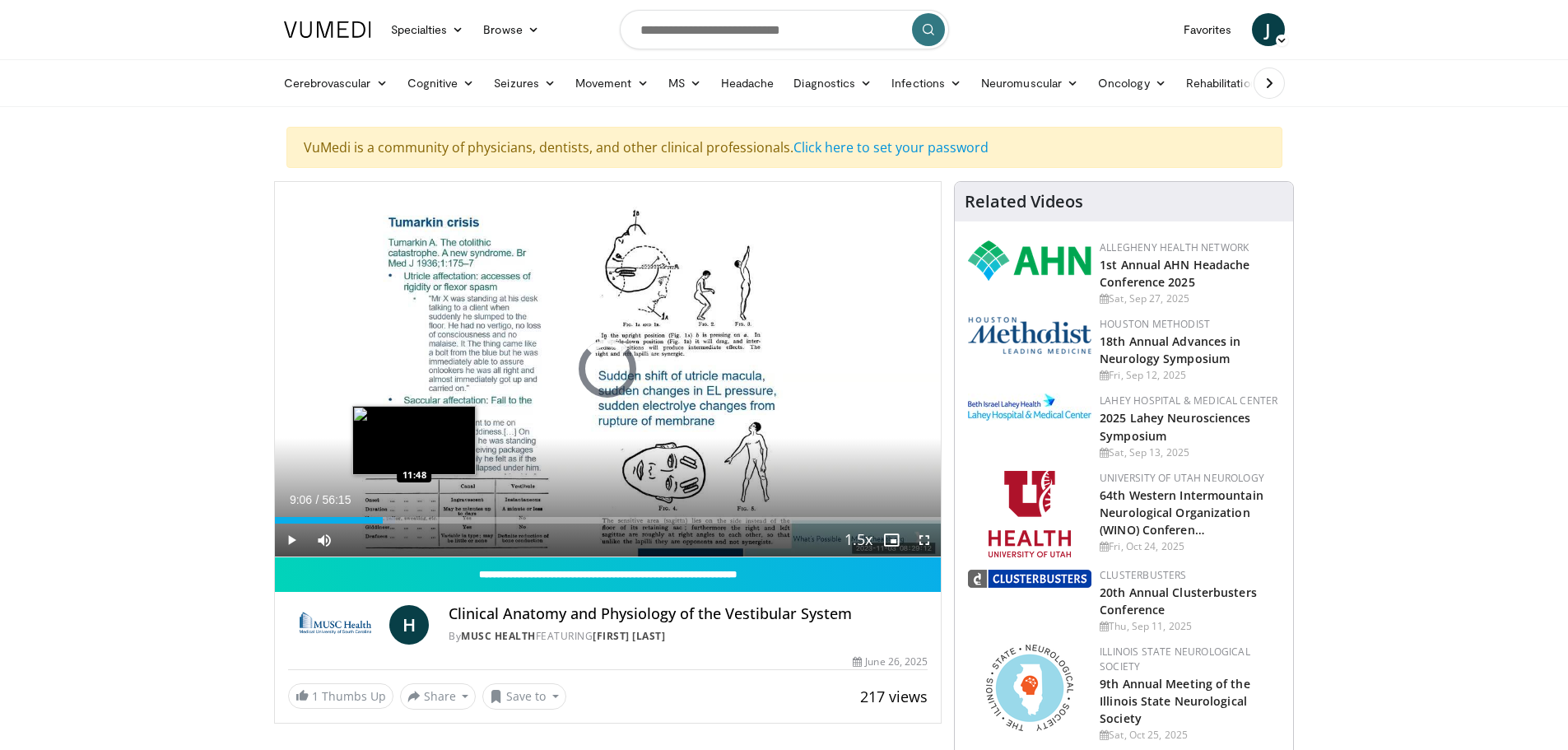 click on "Loaded :  18.07% 09:06 11:48" at bounding box center [608, 520] 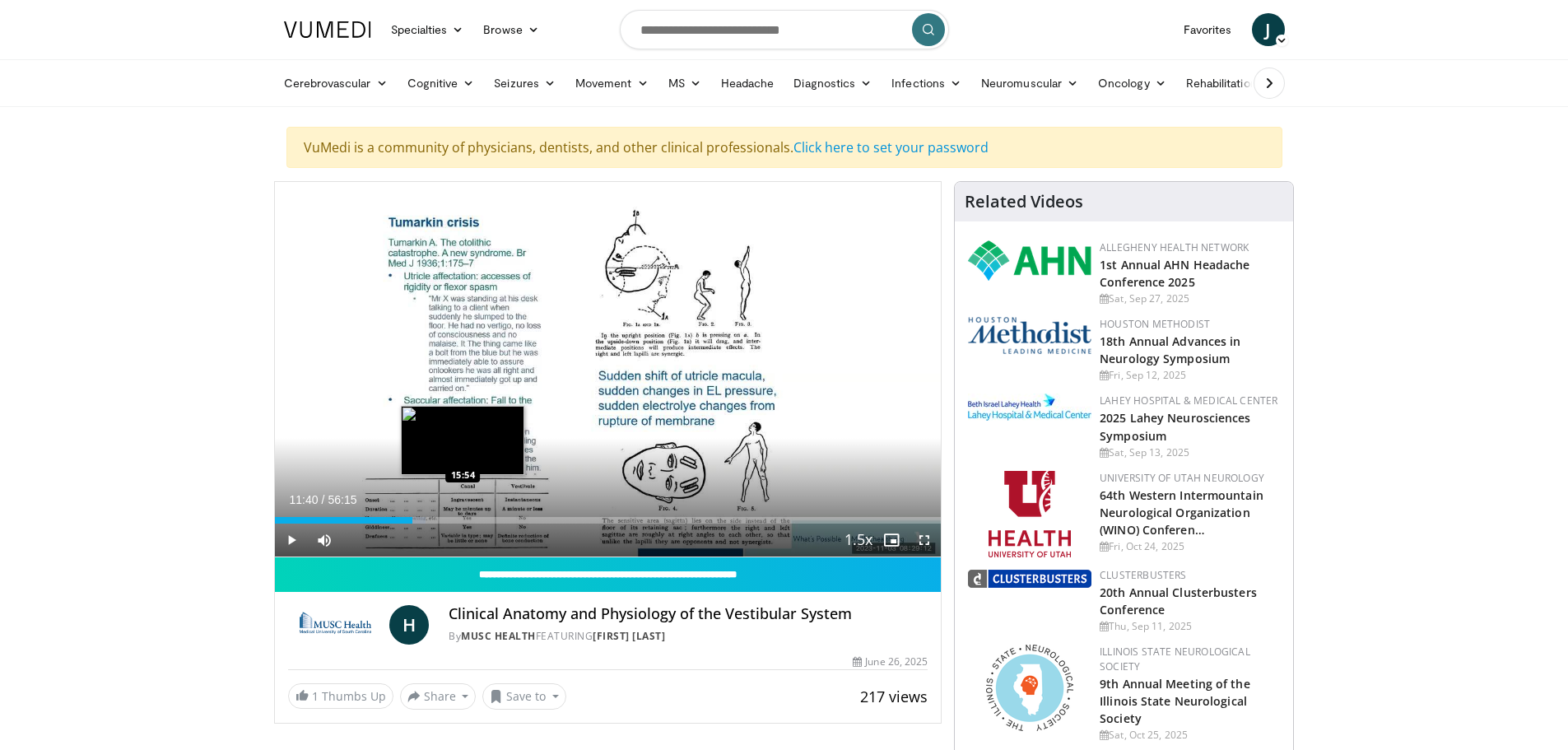 click on "Loaded :  22.63% 11:40 15:54" at bounding box center (608, 520) 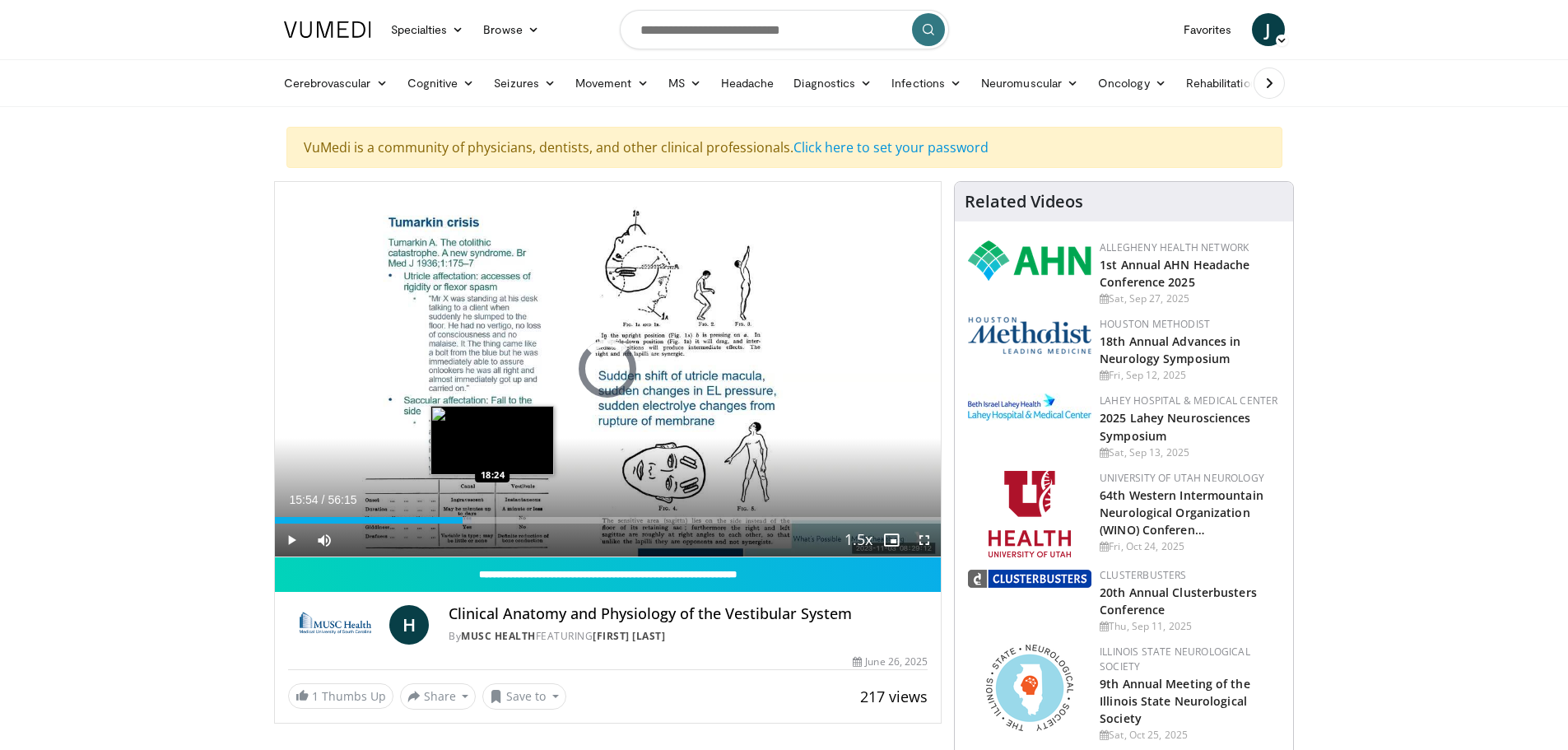 click on "Loaded :  29.63% 15:54 18:24" at bounding box center (608, 520) 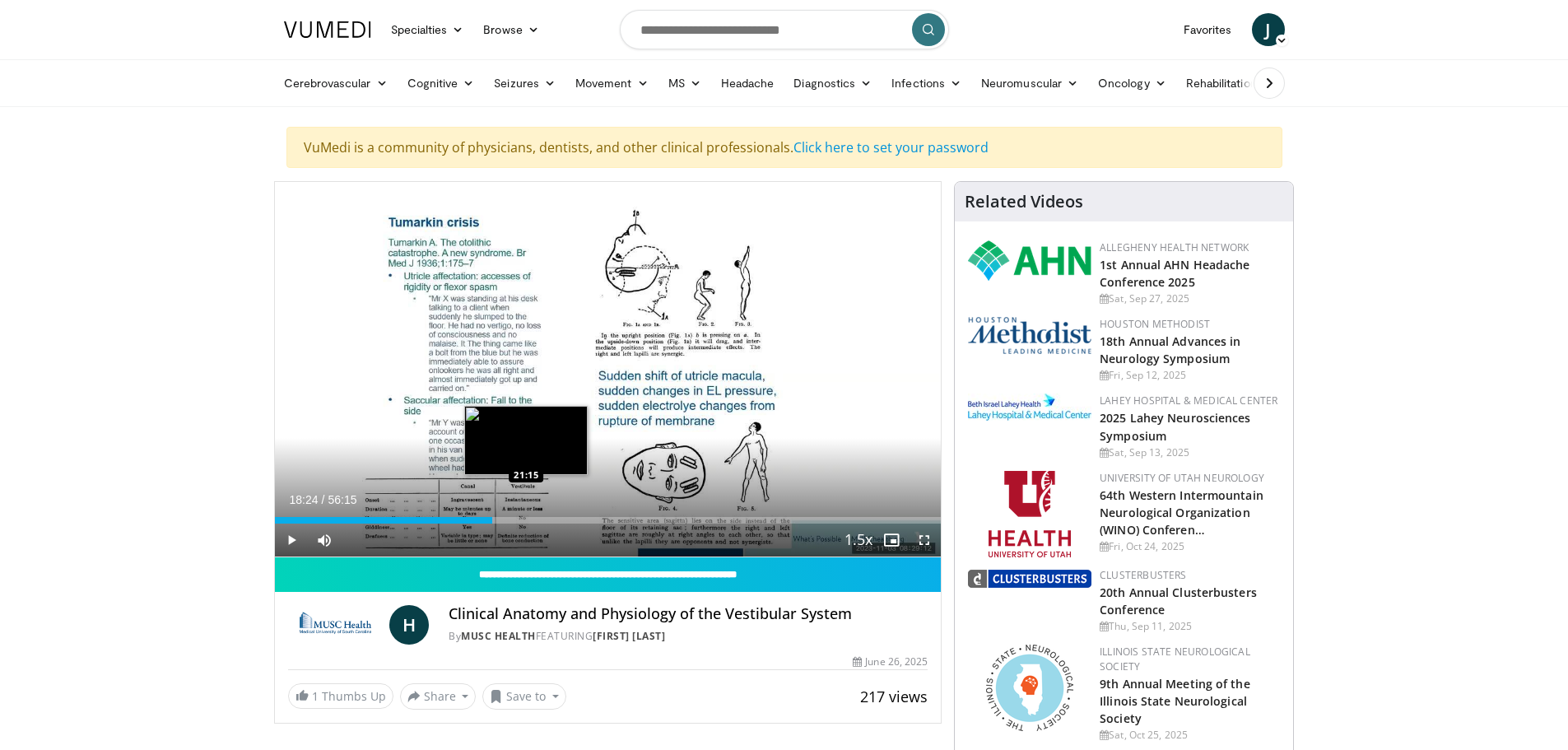 click on "Loaded :  32.89% 18:24 21:15" at bounding box center (608, 520) 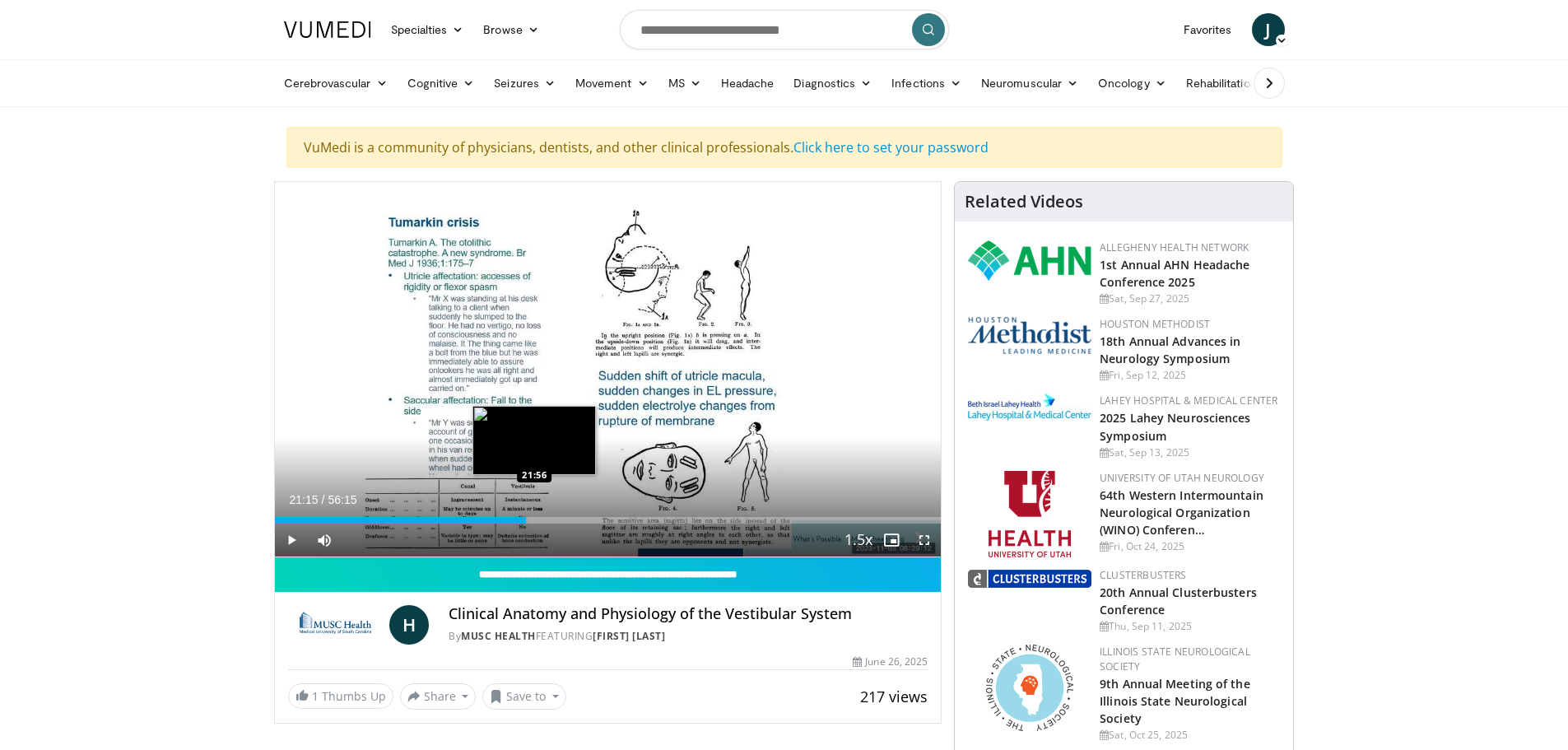 click on "Loaded :  37.91% 21:15 21:56" at bounding box center (608, 520) 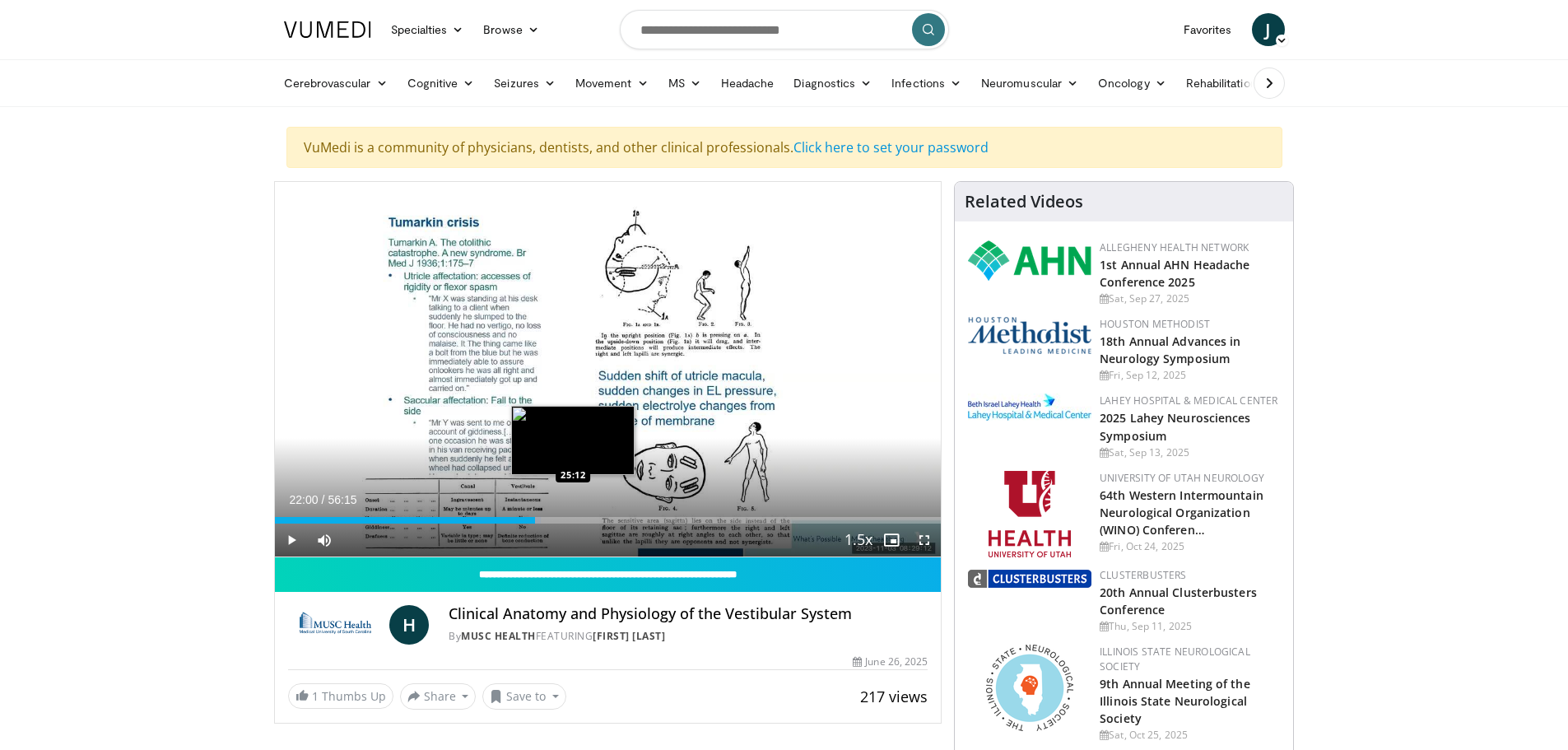 click on "Loaded :  40.00% 22:00 25:12" at bounding box center [608, 520] 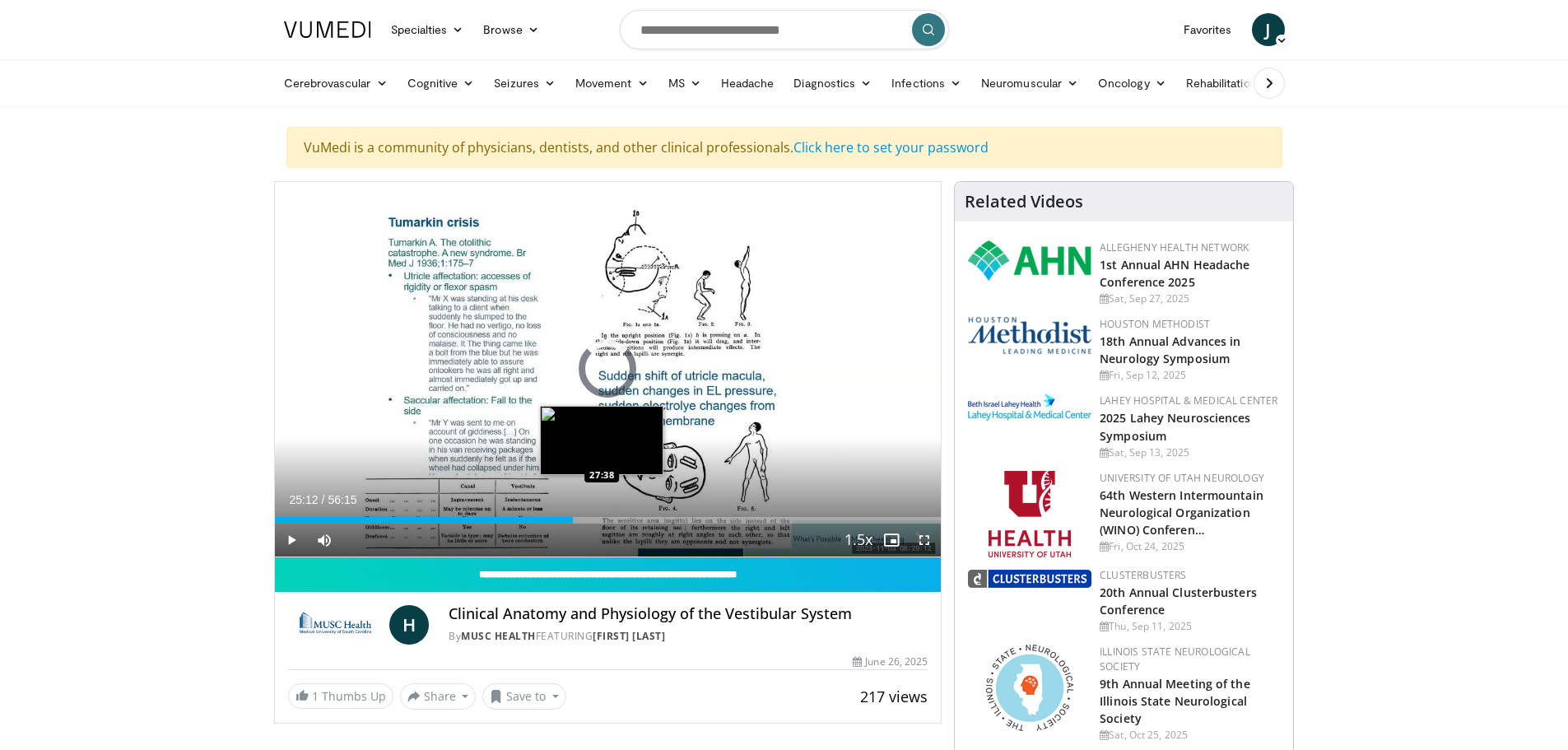 click on "Loaded :  45.63% 25:12 27:38" at bounding box center (608, 520) 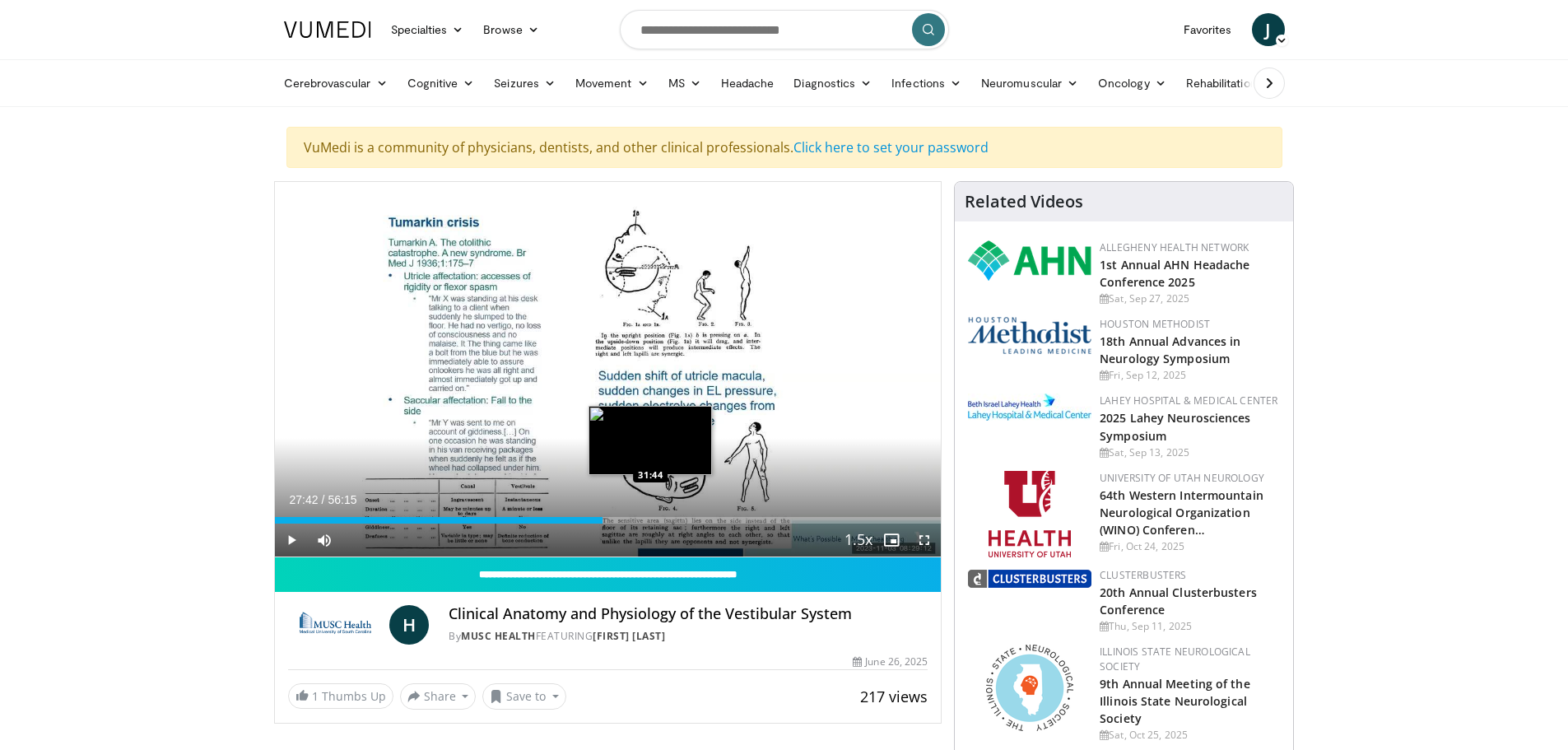 click on "Loaded :  49.38% 27:42 31:44" at bounding box center [608, 520] 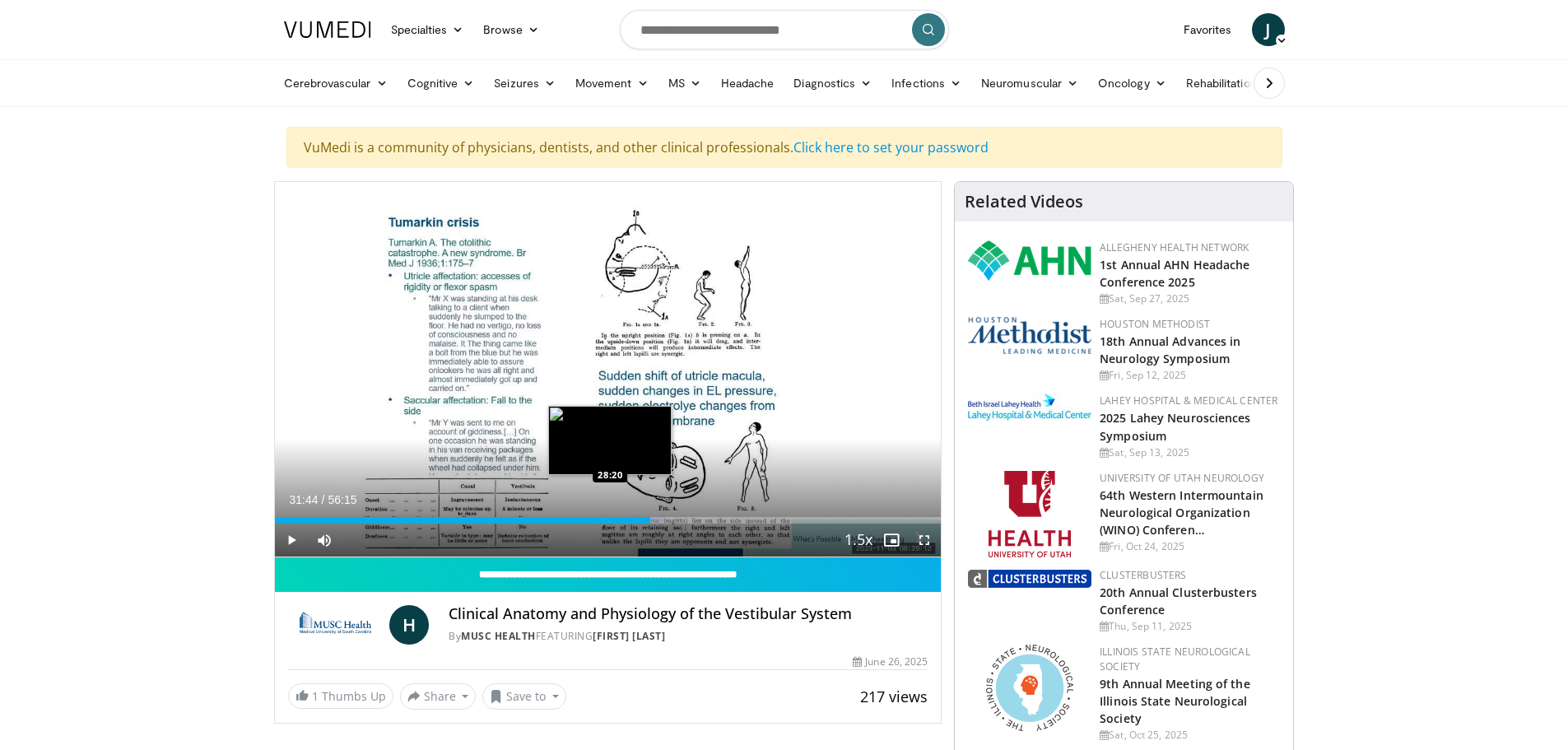 click on "Loaded :  58.37% 31:44 28:20" at bounding box center (608, 515) 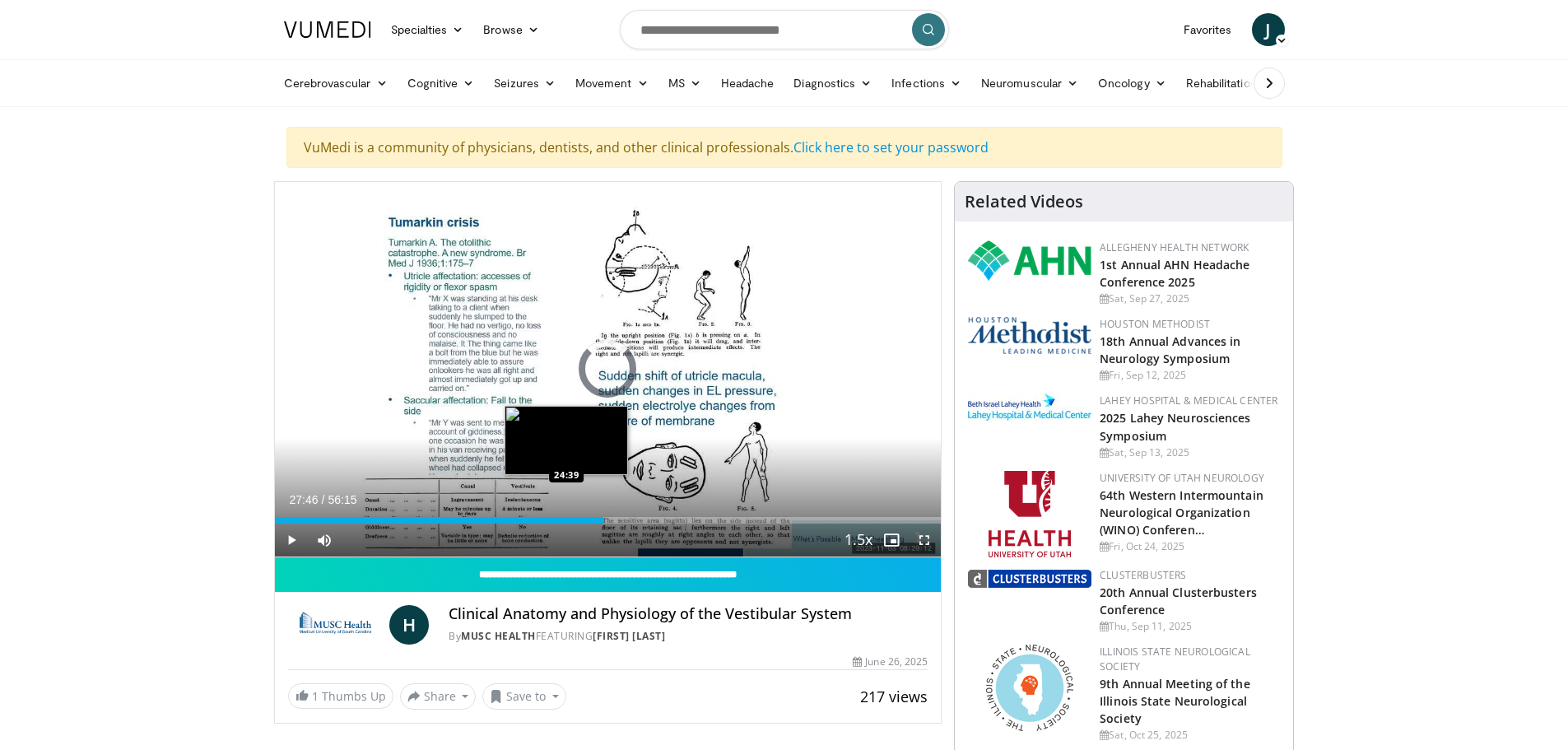 click on "Loaded :  0.00% 27:46 24:39" at bounding box center [608, 520] 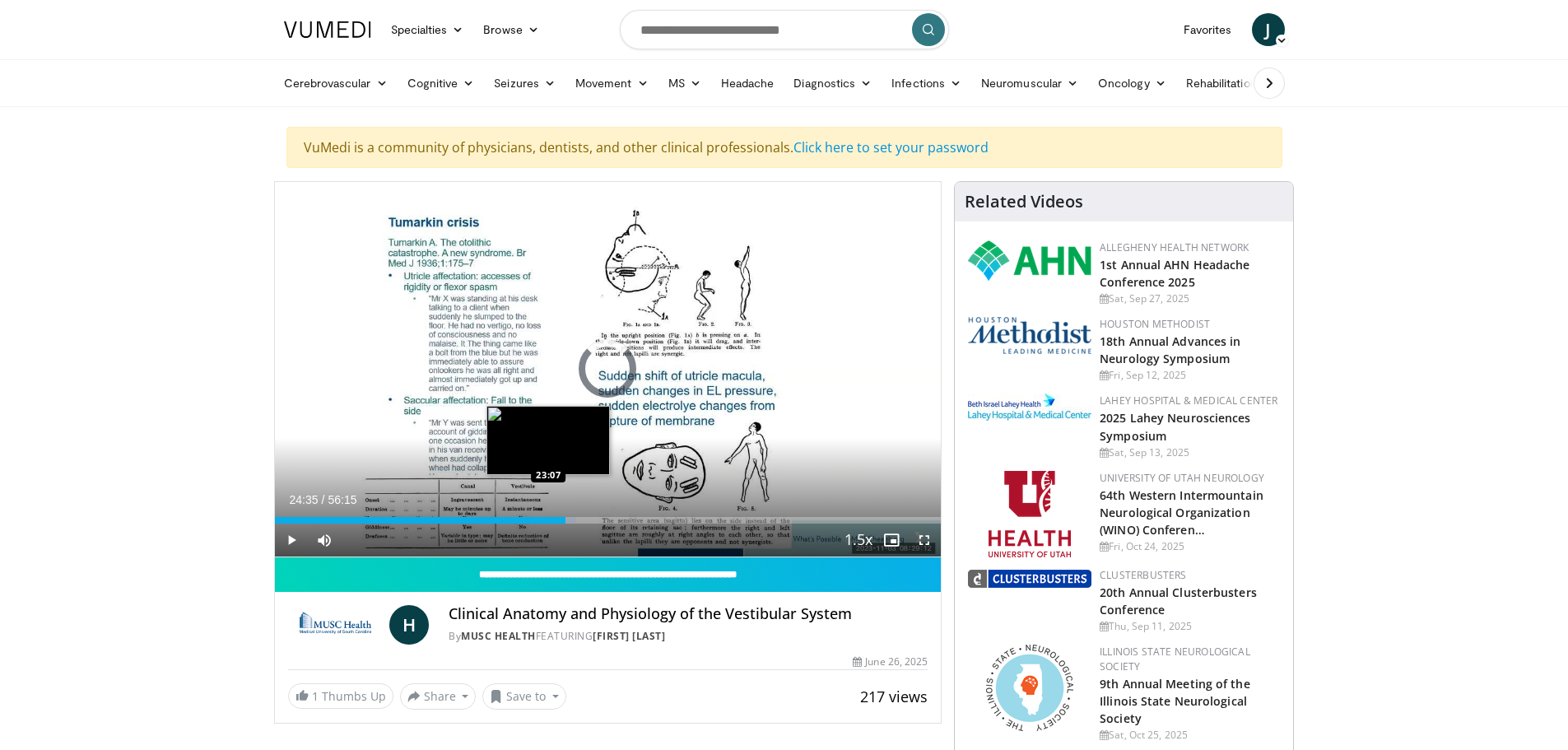 click on "24:35" at bounding box center (421, 520) 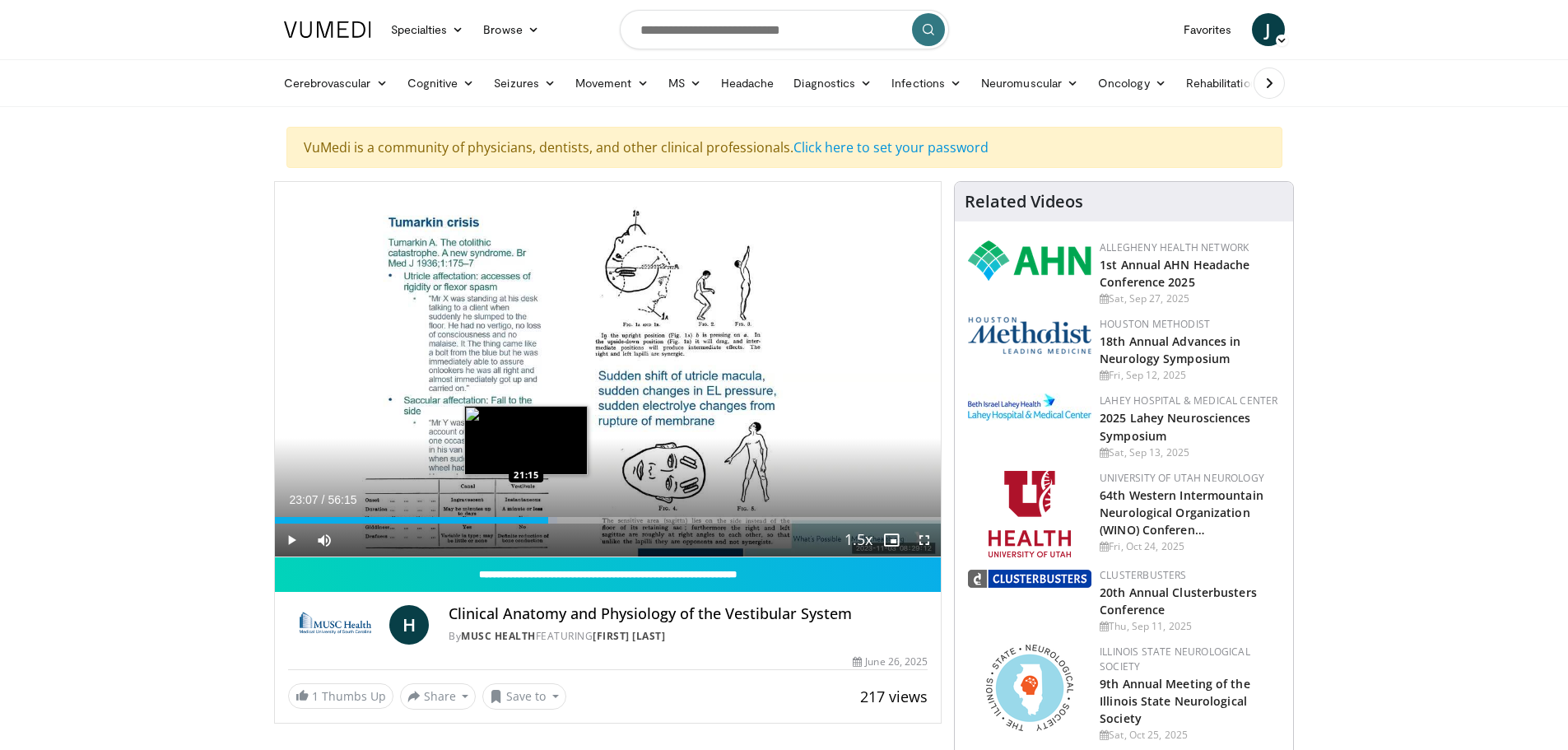 click on "23:07" at bounding box center [412, 520] 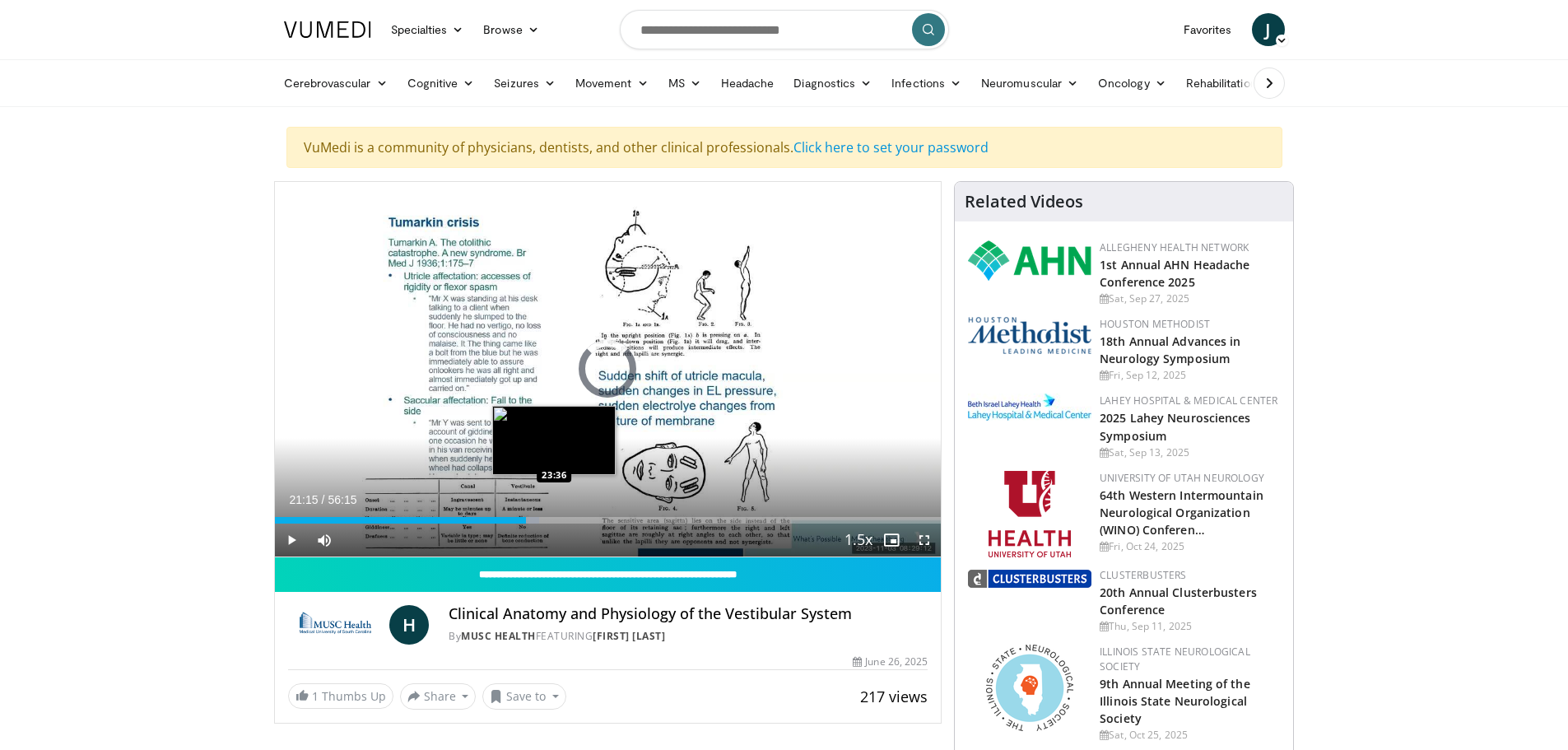 click on "Loaded :  39.68% 21:15 23:36" at bounding box center [608, 520] 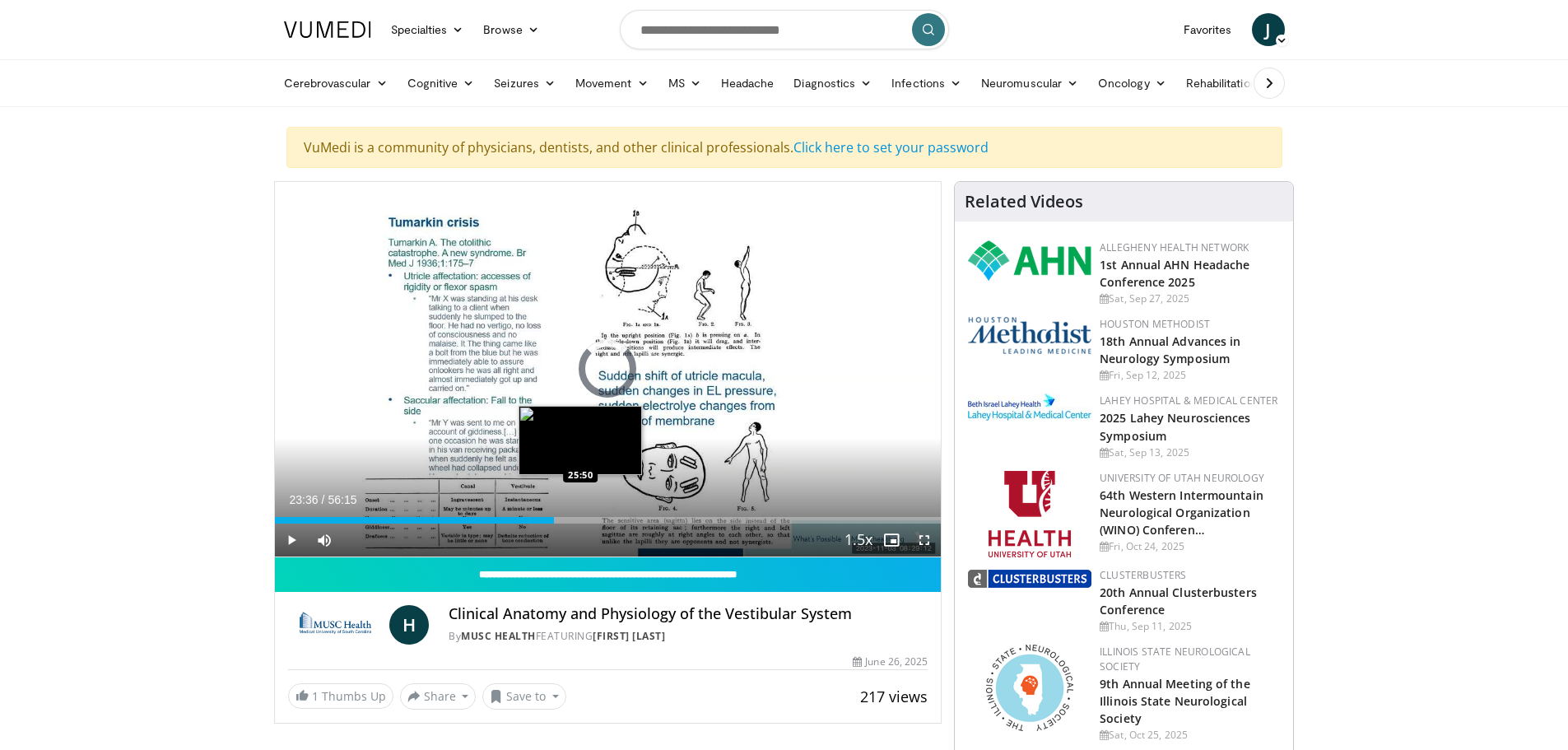 click on "Loaded :  0.00% 23:36 25:50" at bounding box center (608, 520) 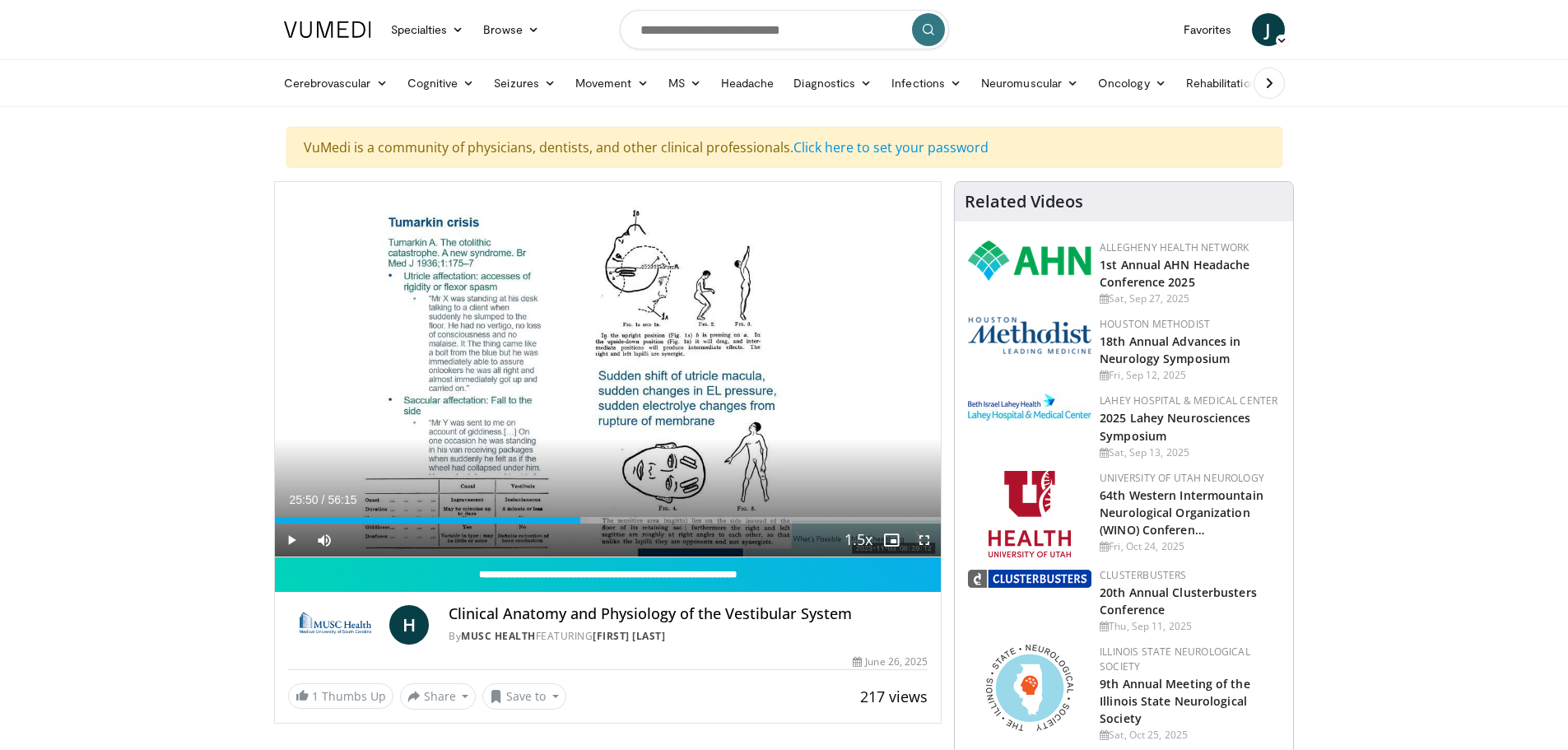 click on "Current Time  25:50 / Duration  56:15 Play Skip Backward Skip Forward Mute 63% Loaded :  47.11% 25:50 25:58 Stream Type  LIVE Seek to live, currently behind live LIVE   1.5x Playback Rate 0.5x 0.75x 1x 1.25x 1.5x , selected 1.75x 2x Chapters Chapters Descriptions descriptions off , selected Captions captions settings , opens captions settings dialog captions off , selected Audio Track en (Main) , selected Fullscreen Enable picture-in-picture mode" at bounding box center (608, 540) 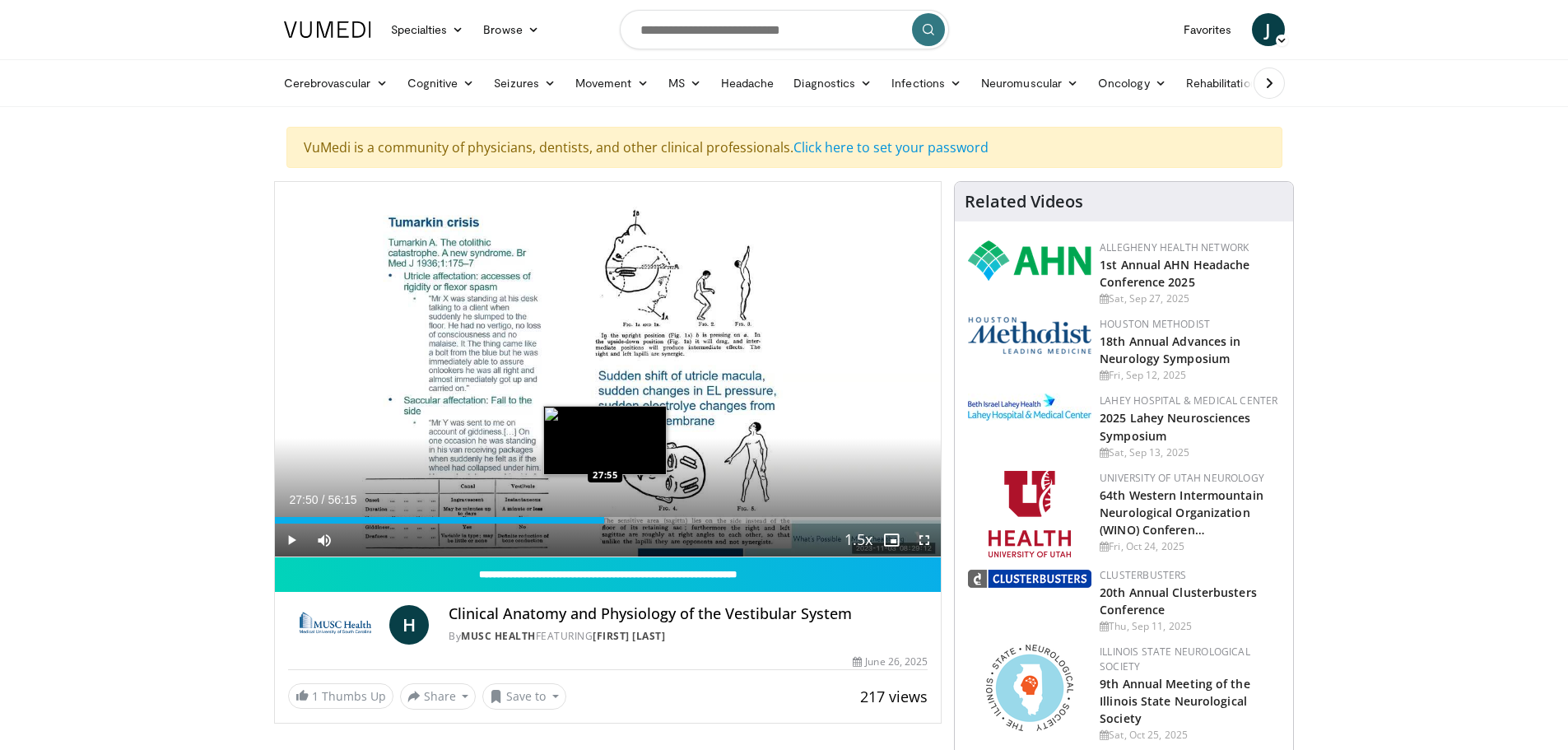 click on "Loaded :  49.78% 25:50 27:55" at bounding box center (608, 520) 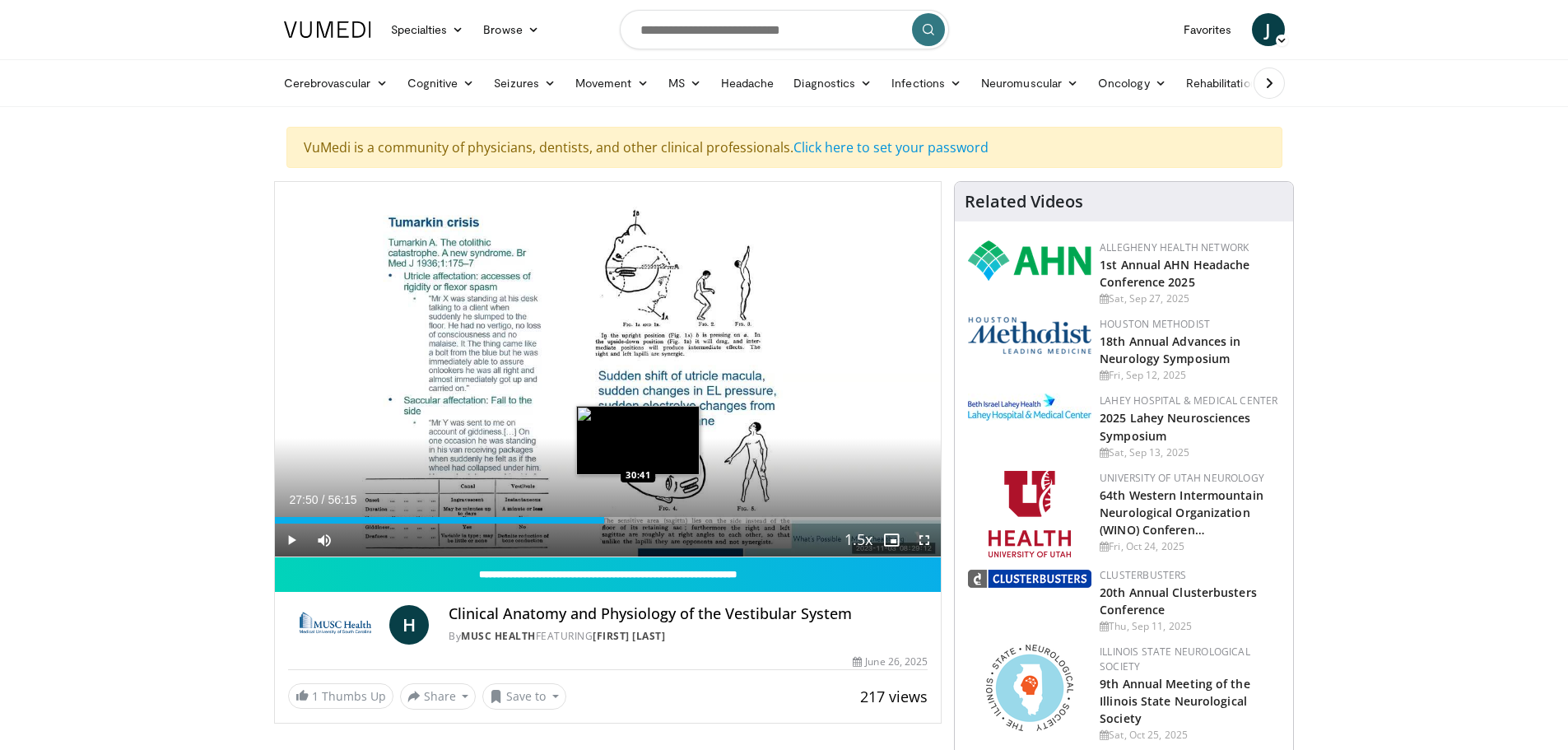 click on "Loaded :  49.78% 27:50 30:41" at bounding box center [608, 520] 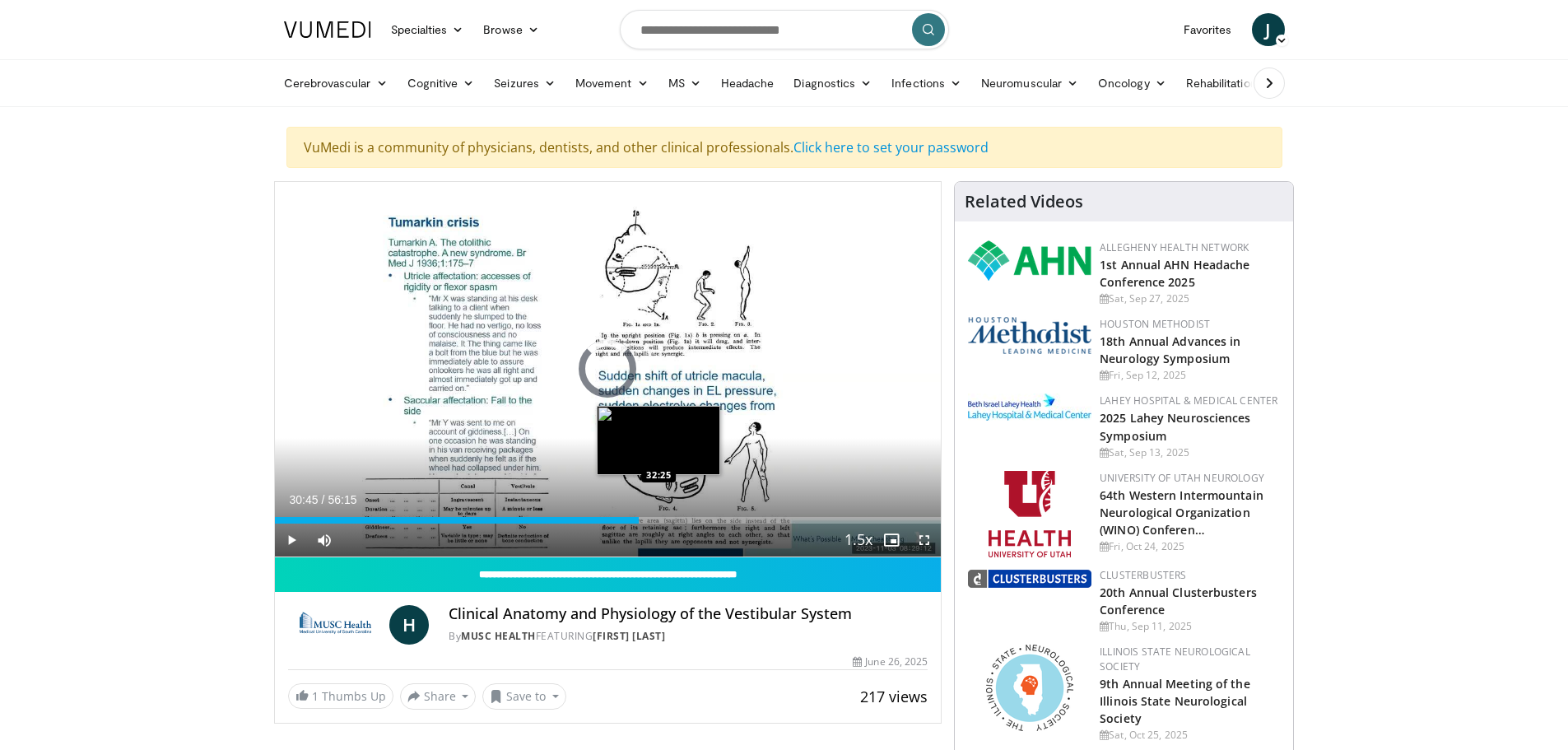 click on "Loaded :  0.00% 30:45 32:25" at bounding box center [608, 520] 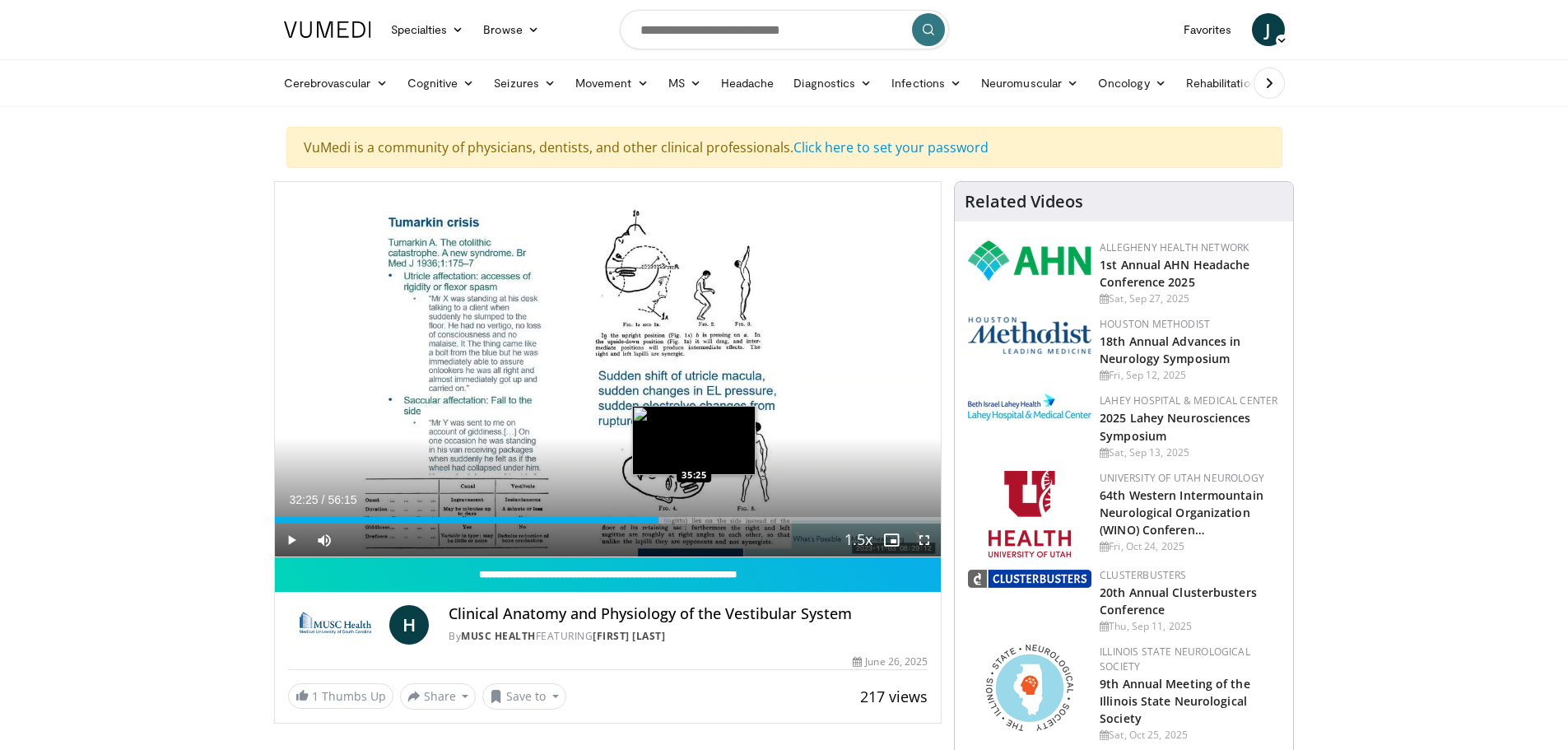 click on "Loaded :  59.55% 32:25 35:25" at bounding box center [608, 520] 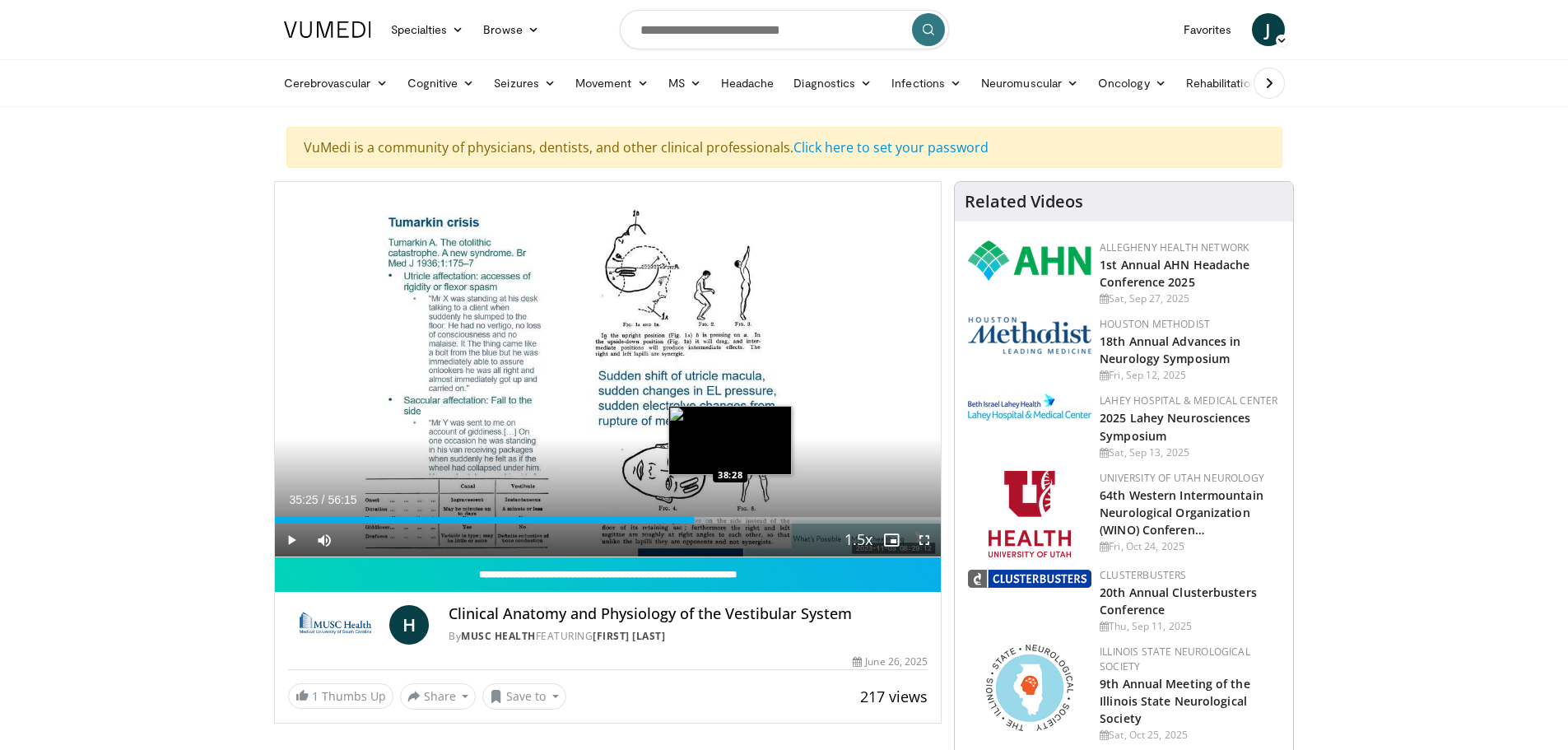click on "Loaded :  64.89% 35:25 38:28" at bounding box center (608, 520) 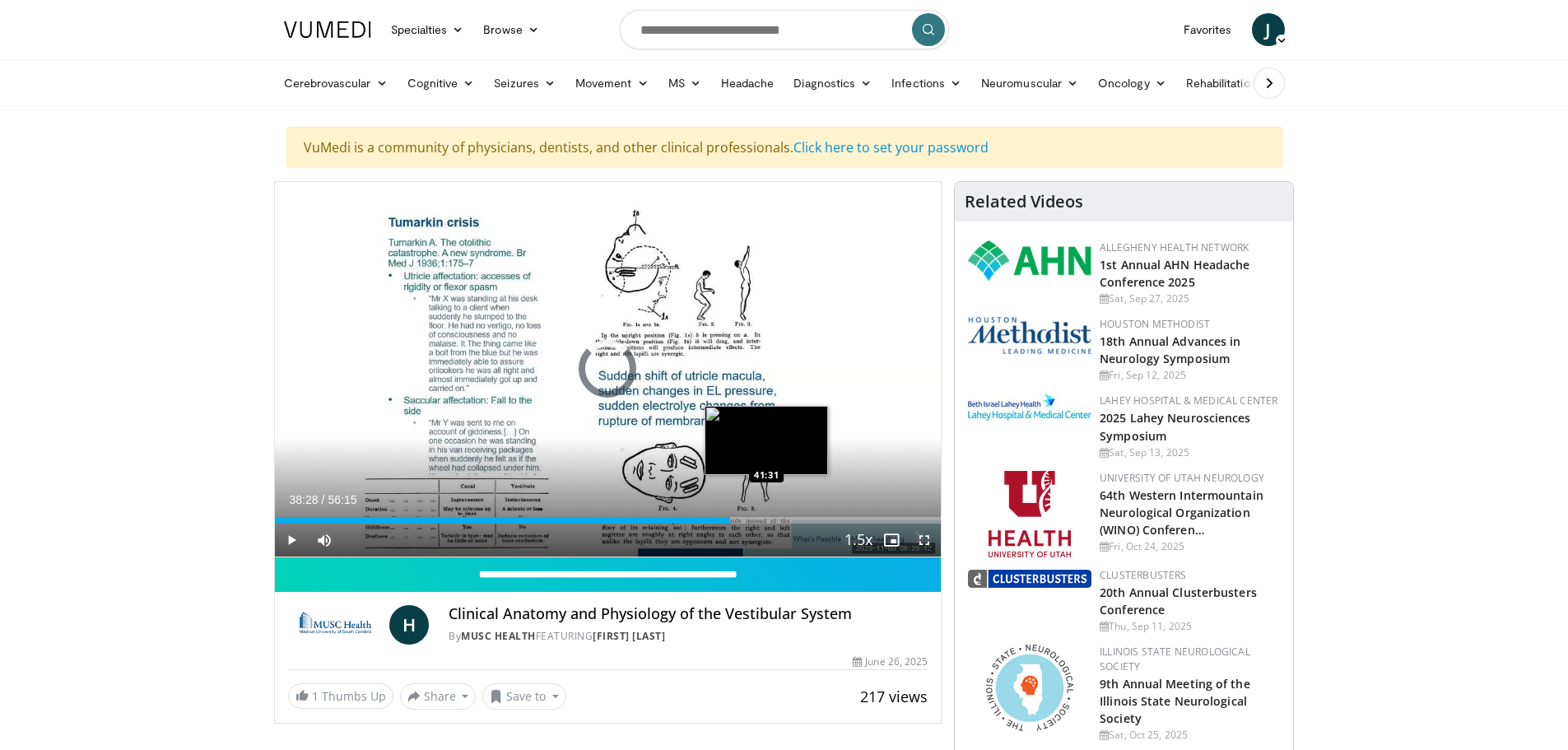 click on "Loaded :  0.00% 38:28 41:31" at bounding box center (608, 520) 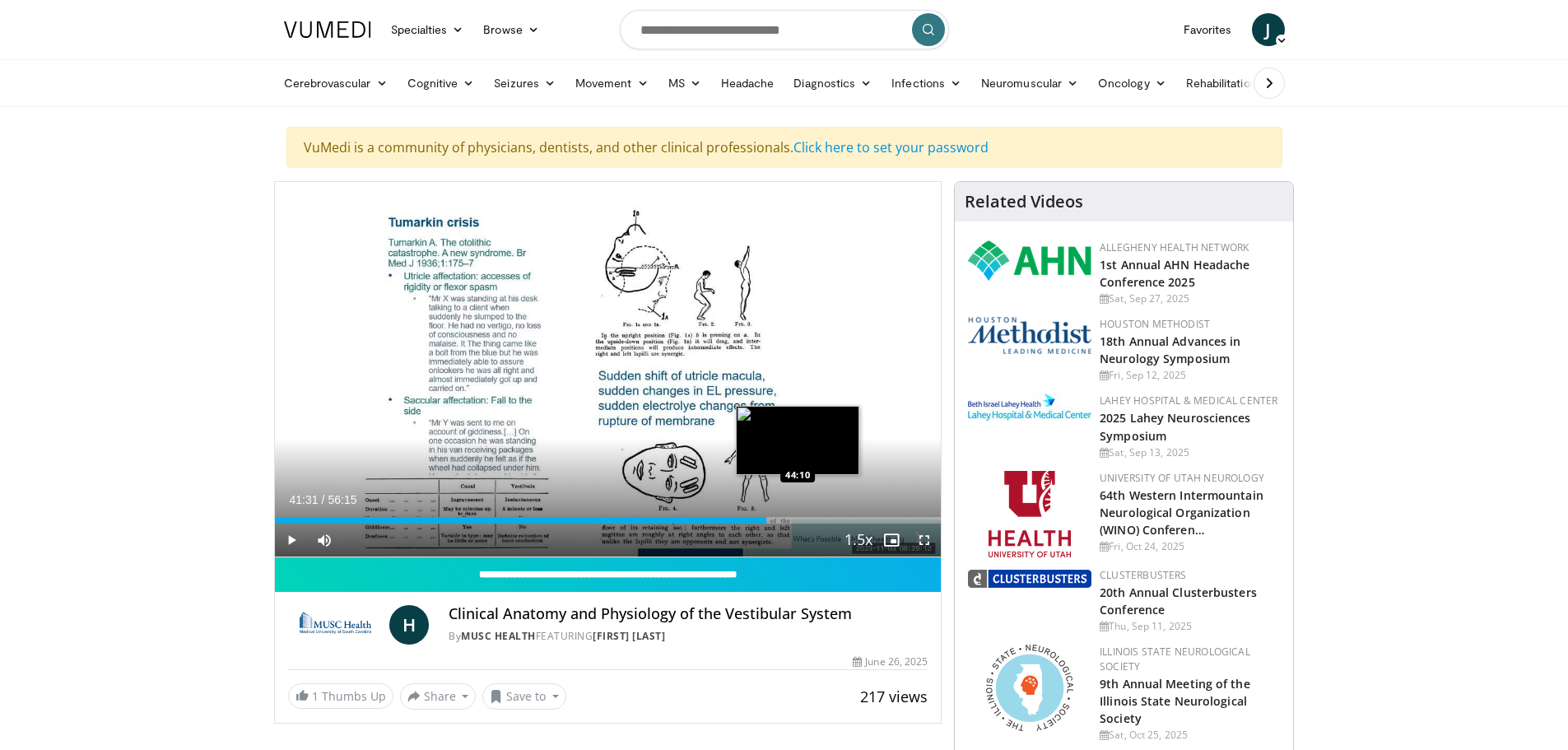 click on "Loaded :  74.36% 41:31 44:10" at bounding box center (608, 515) 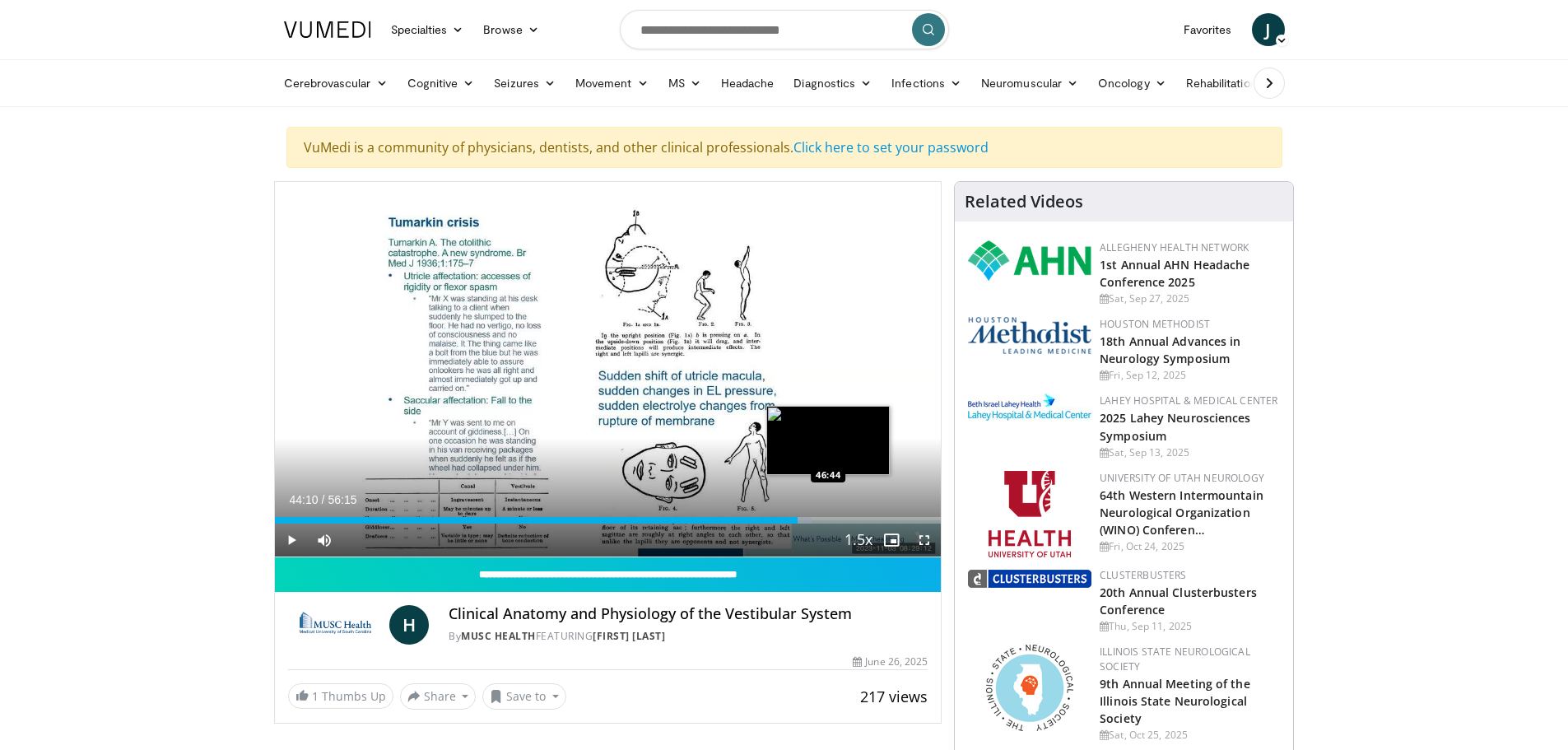 click on "Loaded :  80.53% 44:10 46:44" at bounding box center (608, 520) 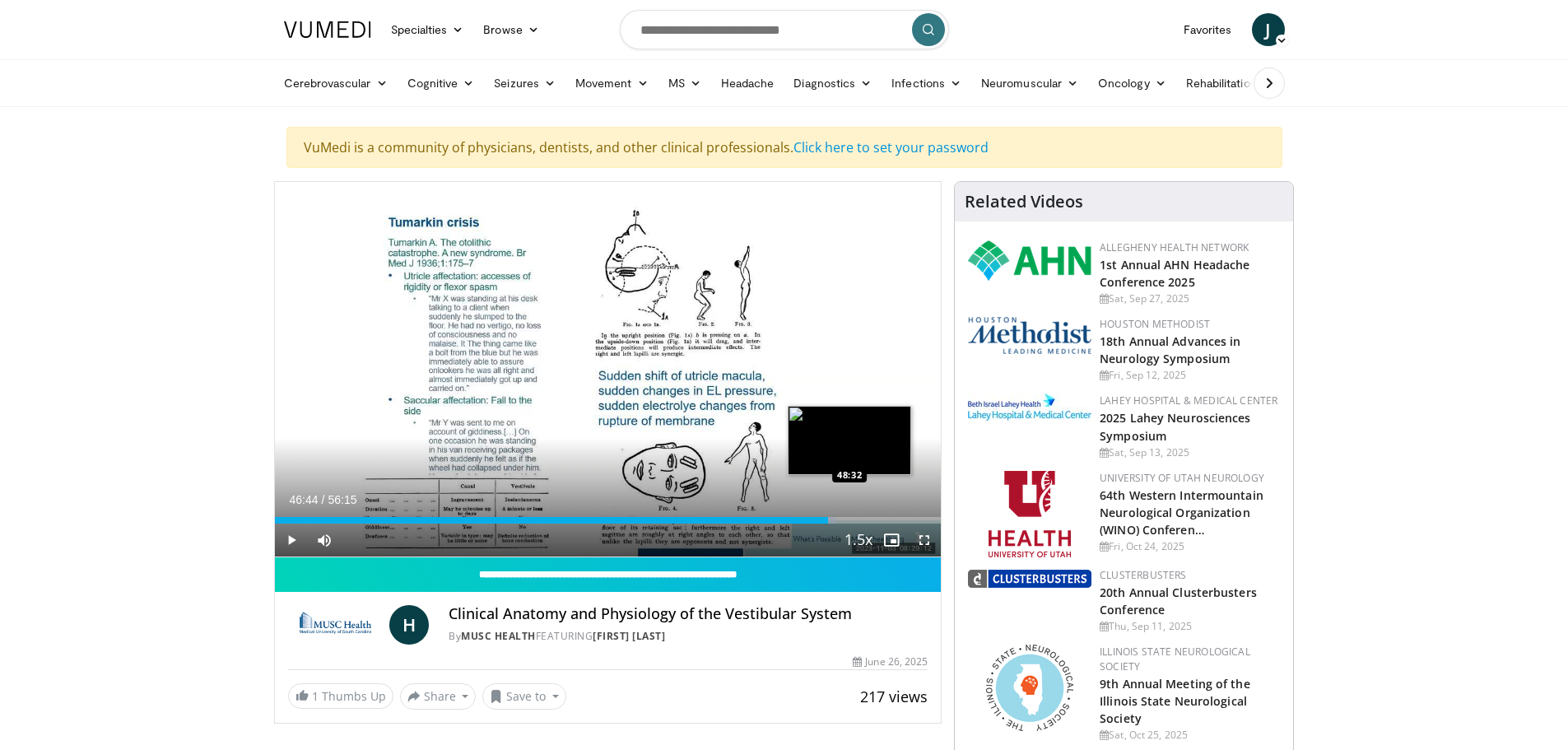 click on "Loaded :  84.15% 46:44 48:32" at bounding box center [608, 520] 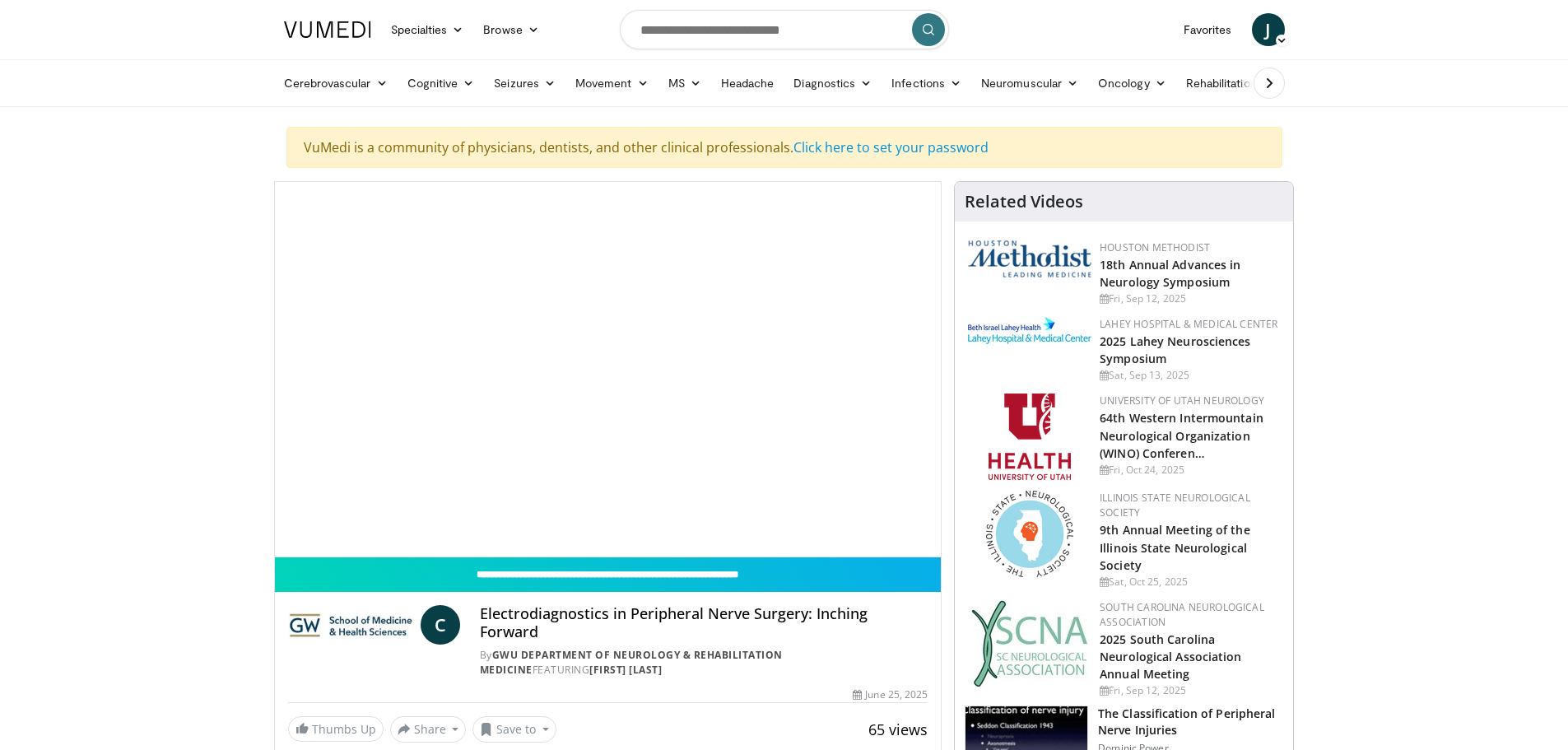 scroll, scrollTop: 0, scrollLeft: 0, axis: both 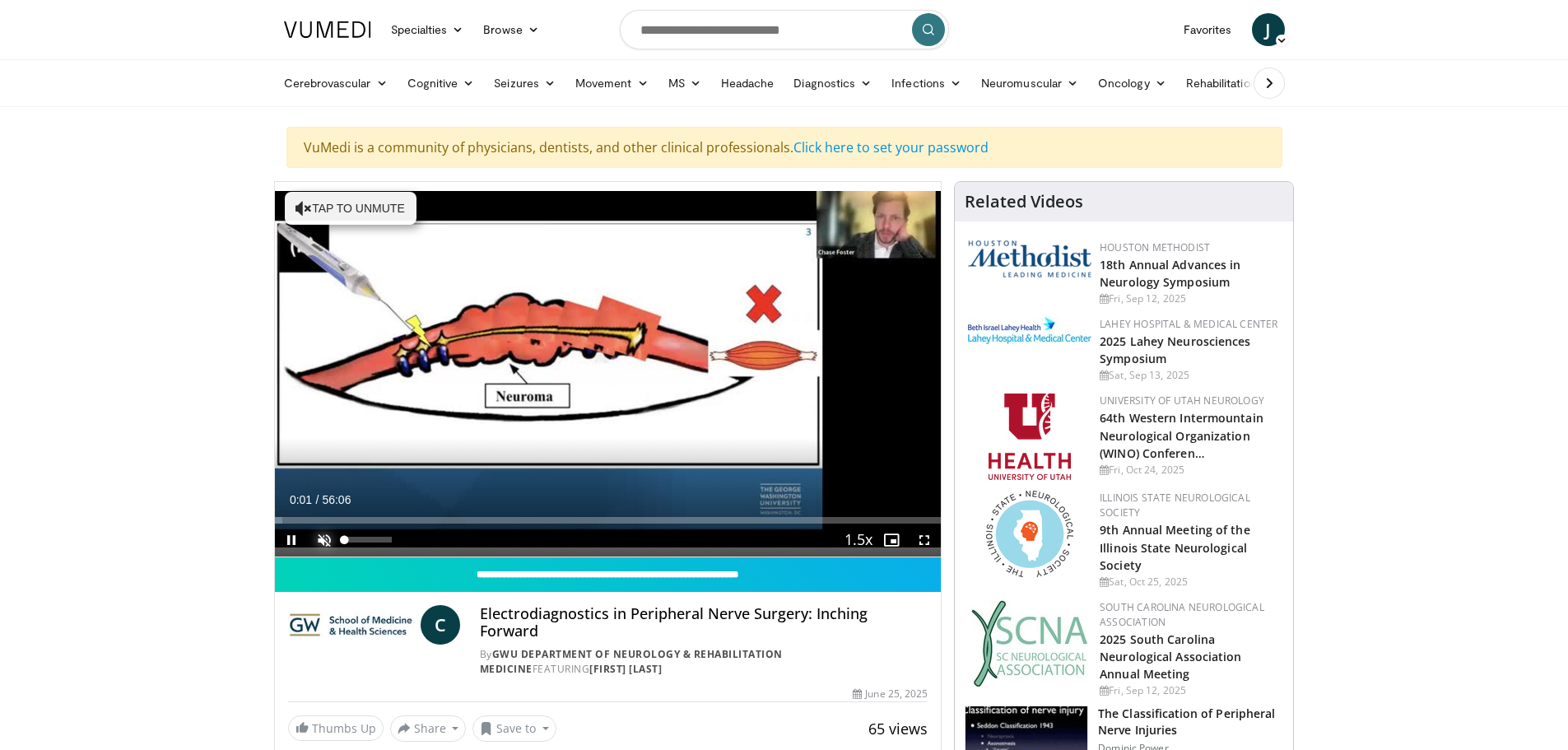 click at bounding box center (324, 540) 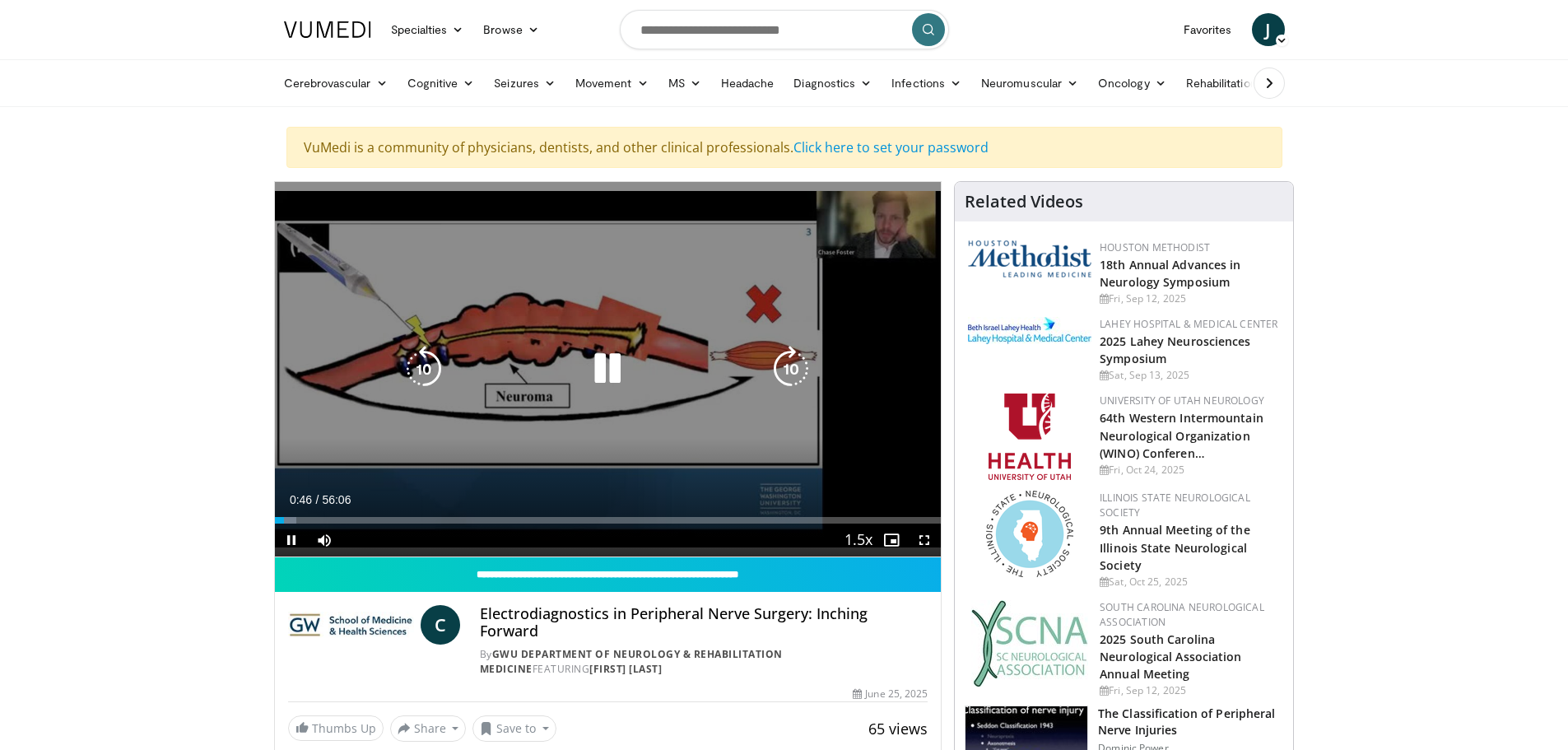 click at bounding box center (607, 369) 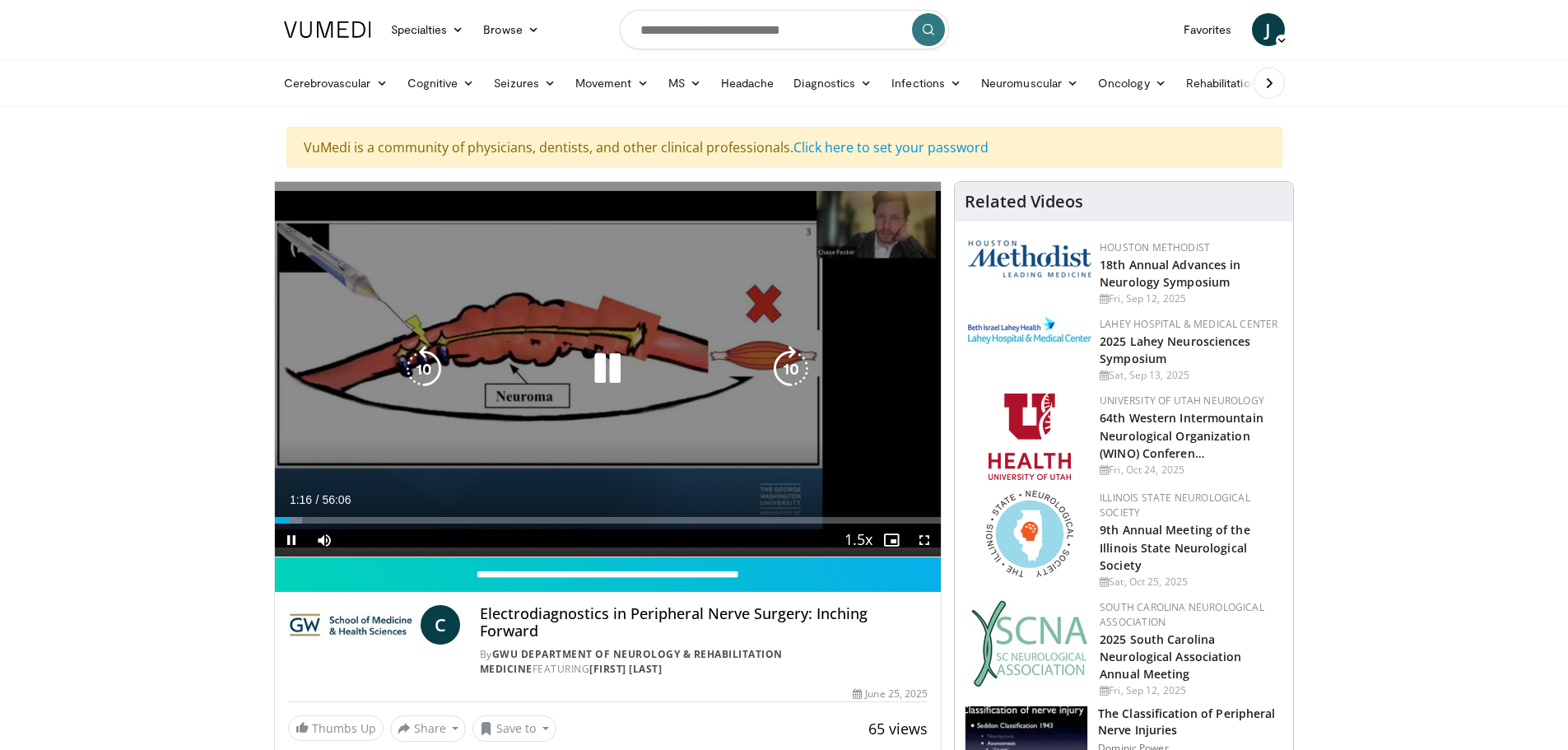 click on "10 seconds
Tap to unmute" at bounding box center [608, 369] 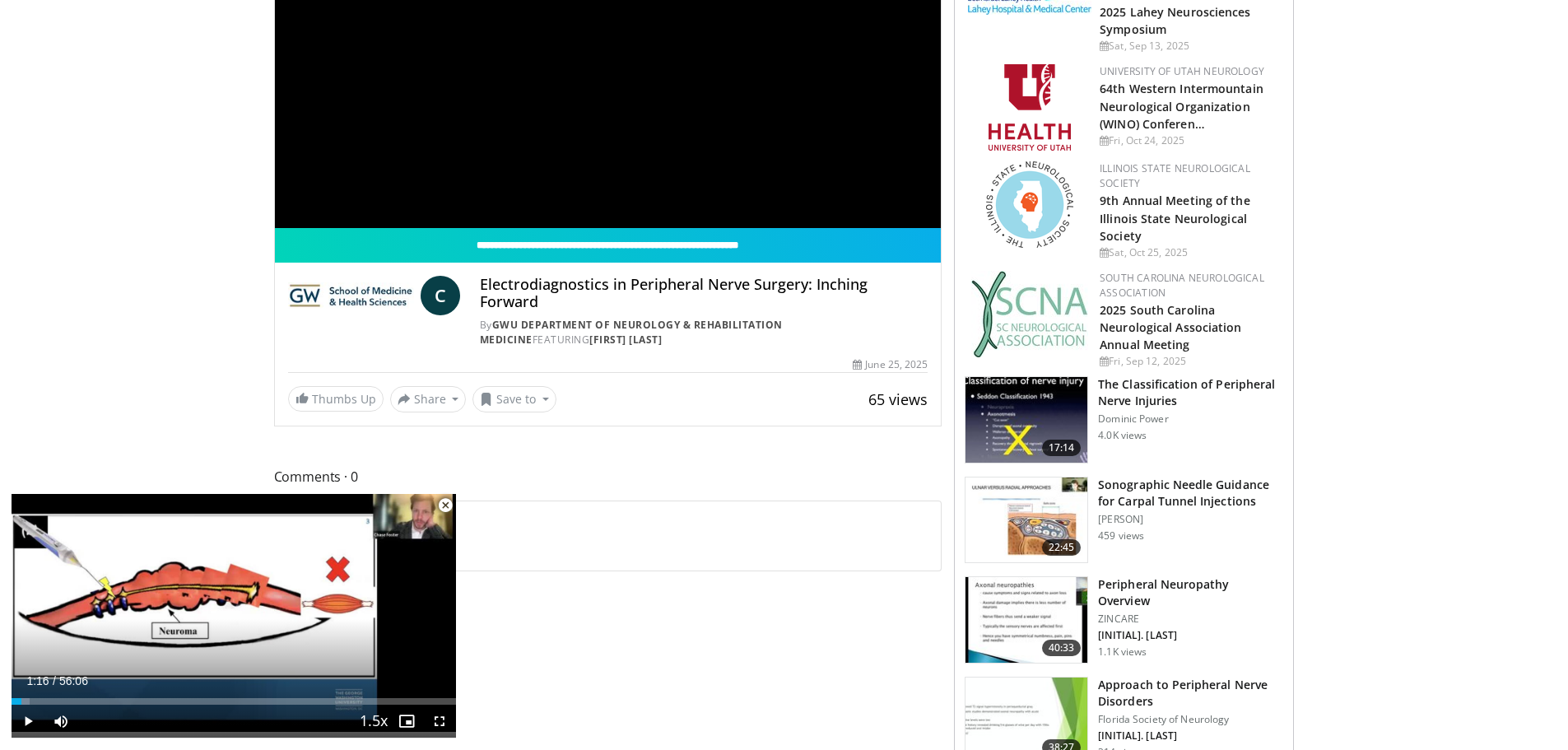 scroll, scrollTop: 0, scrollLeft: 0, axis: both 